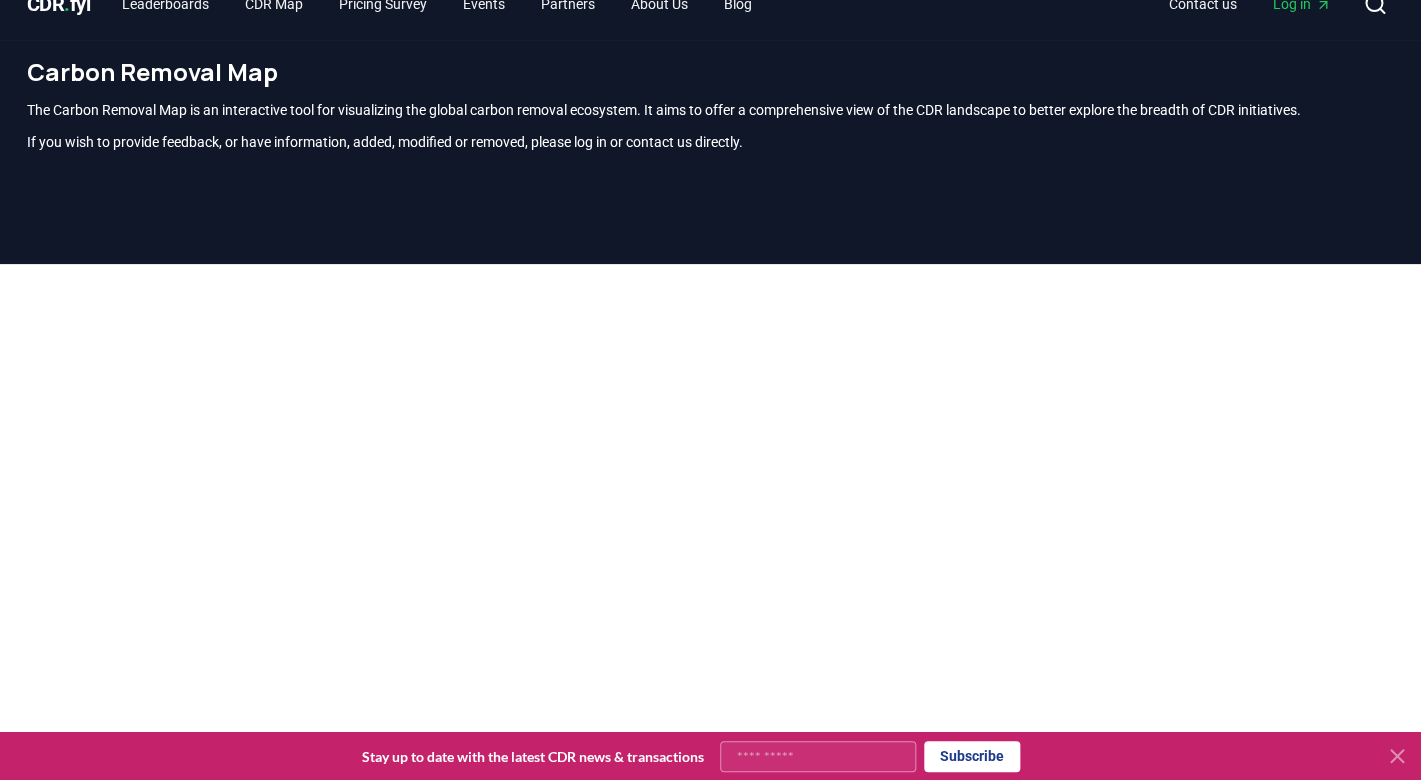 scroll, scrollTop: 0, scrollLeft: 0, axis: both 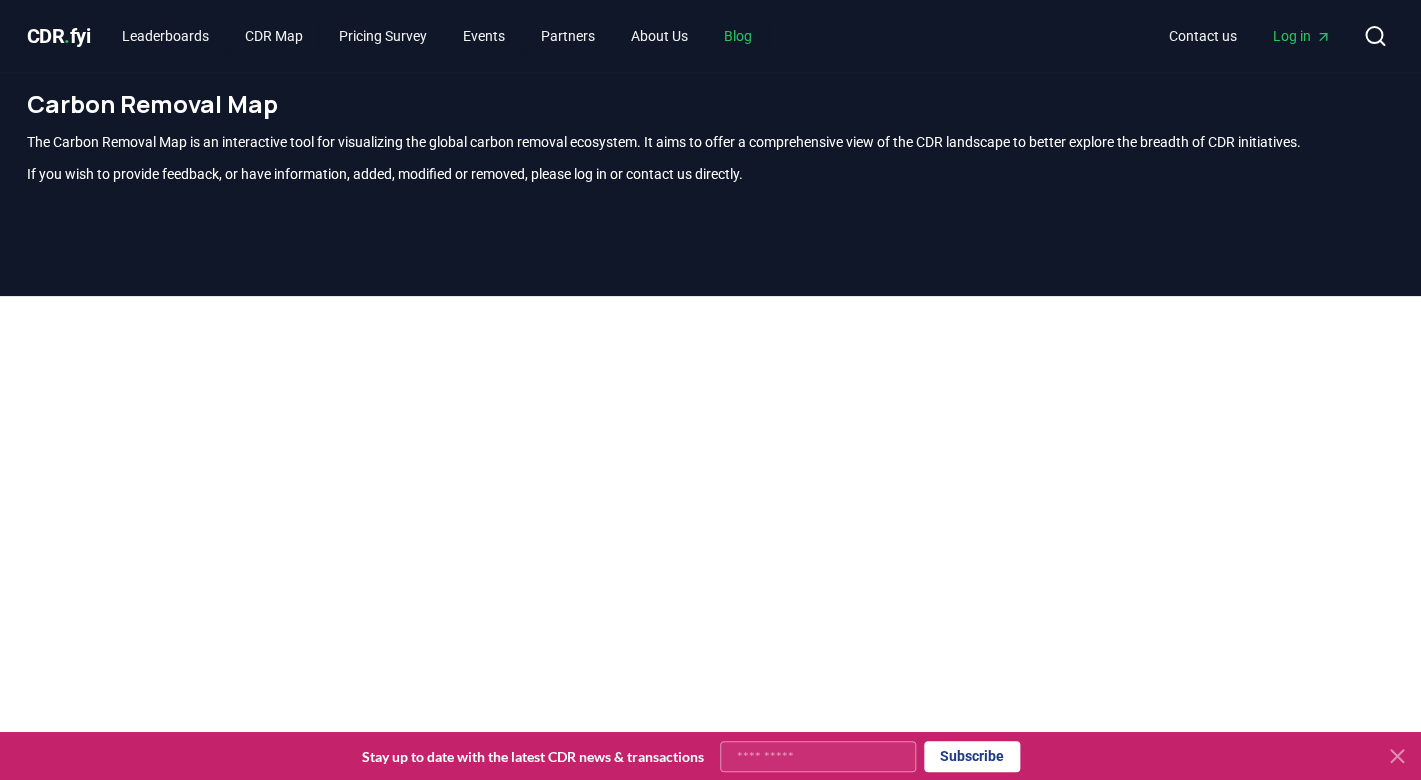 click on "Blog" at bounding box center [738, 36] 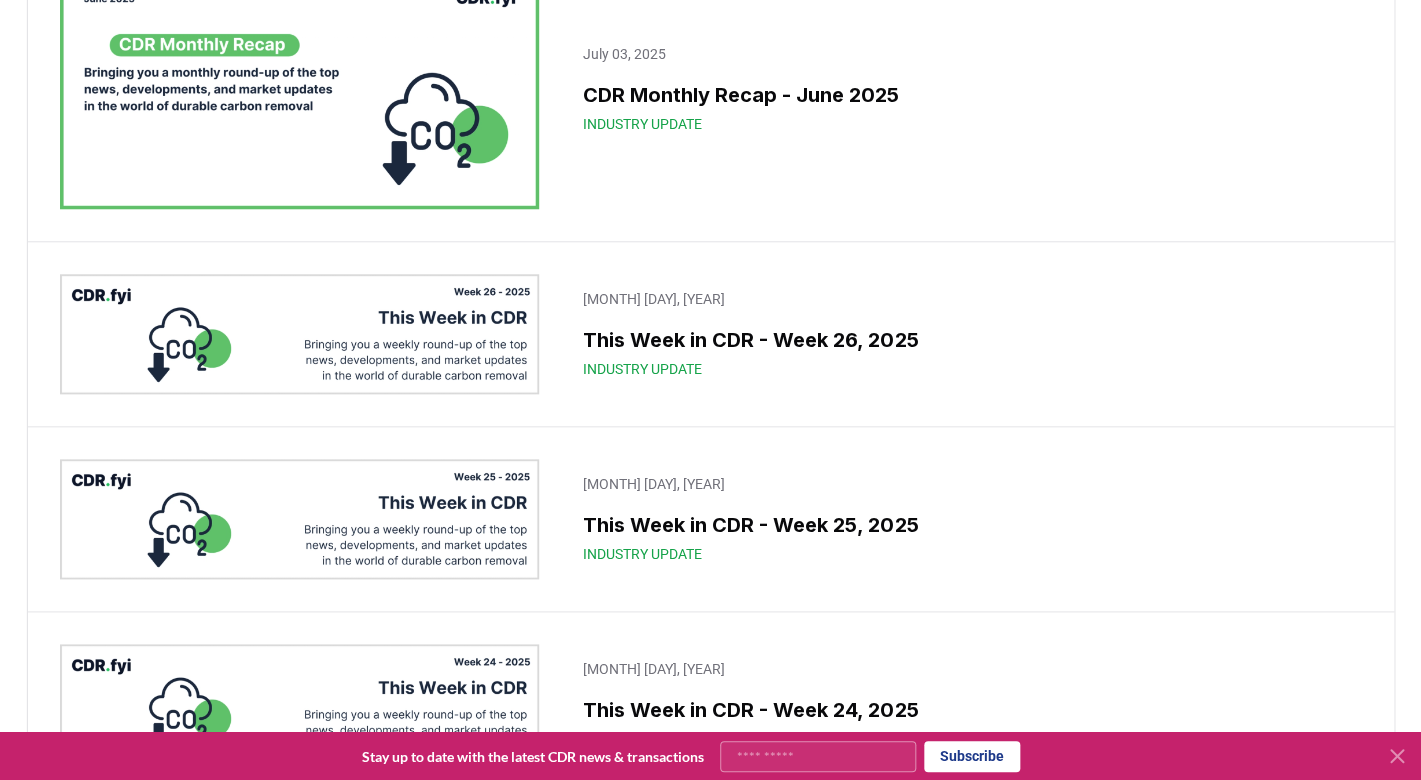 scroll, scrollTop: 561, scrollLeft: 0, axis: vertical 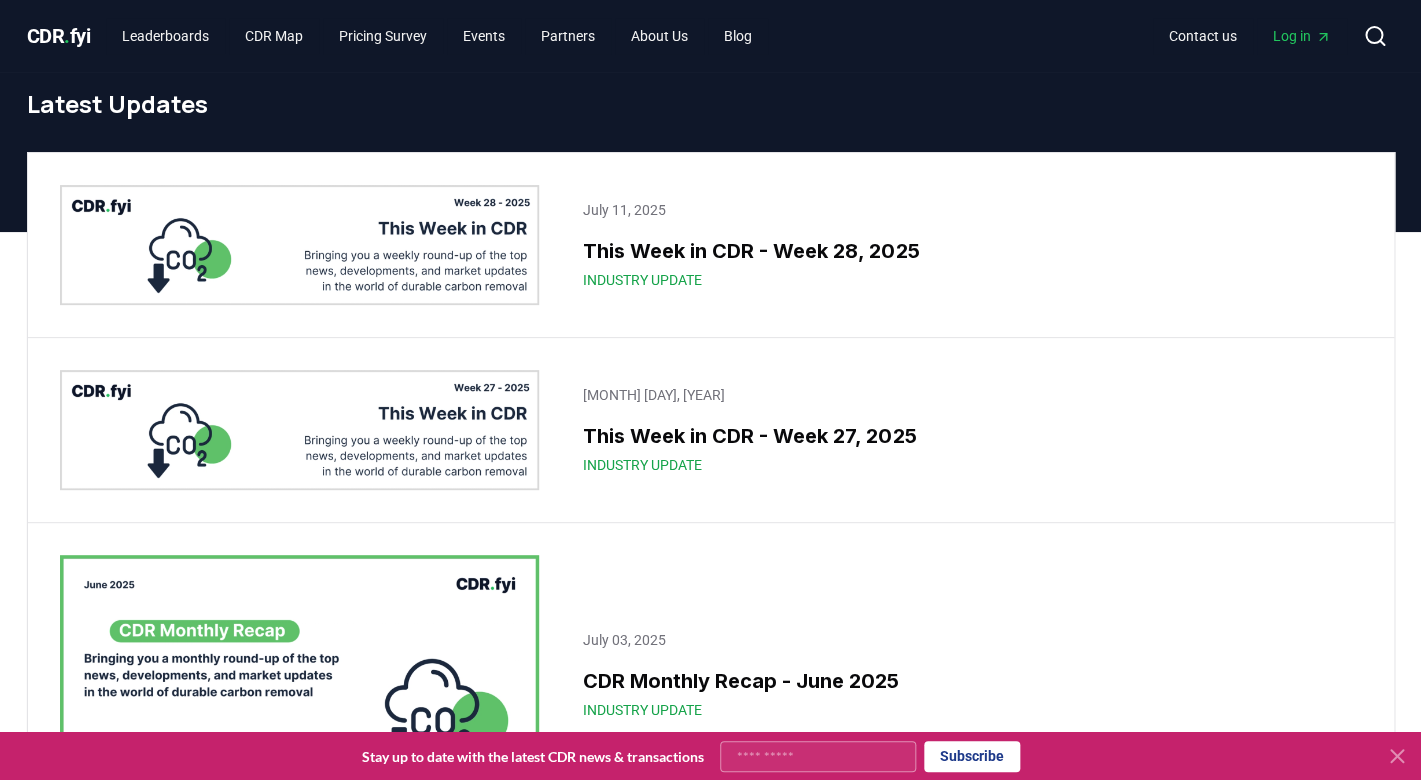 click on "CDR . fyi" at bounding box center (59, 36) 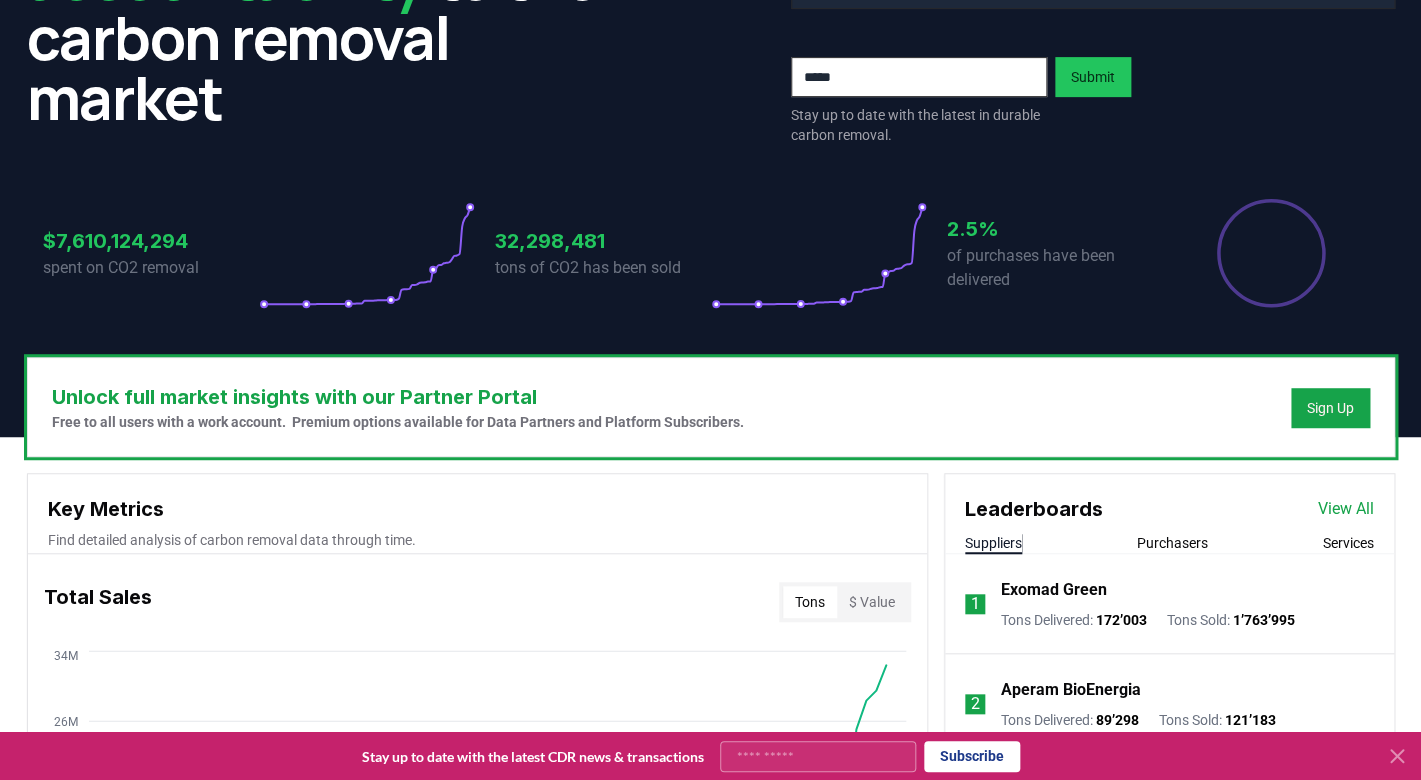 scroll, scrollTop: 0, scrollLeft: 0, axis: both 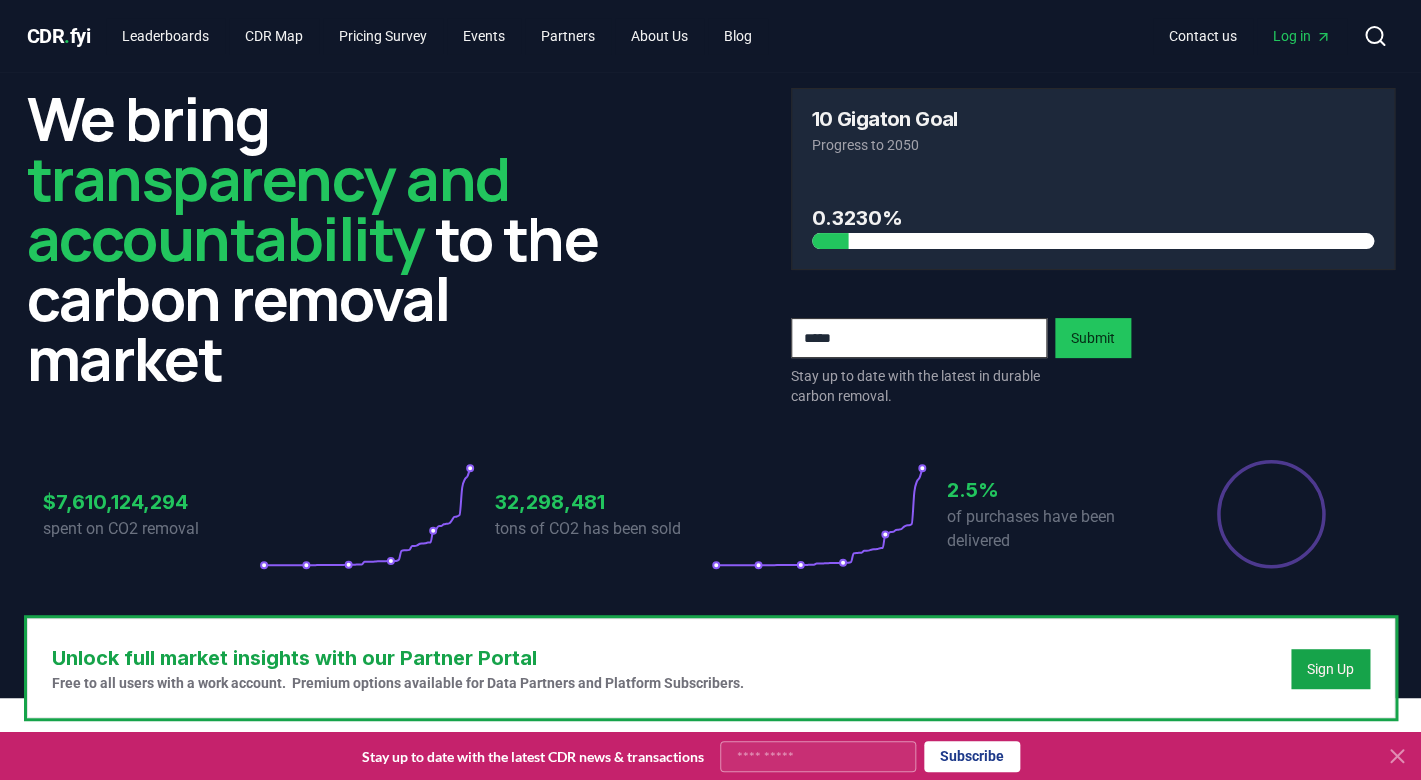 click at bounding box center [919, 338] 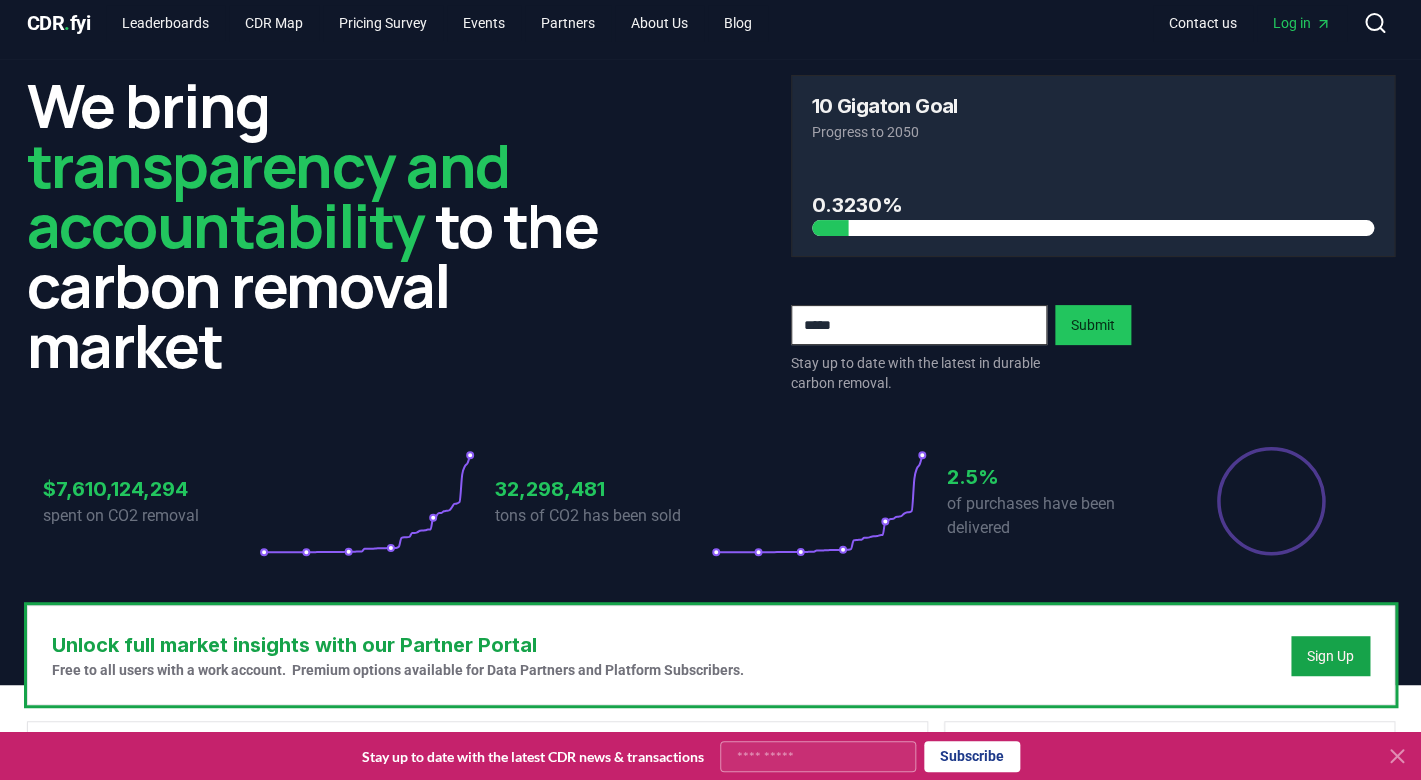 scroll, scrollTop: 0, scrollLeft: 0, axis: both 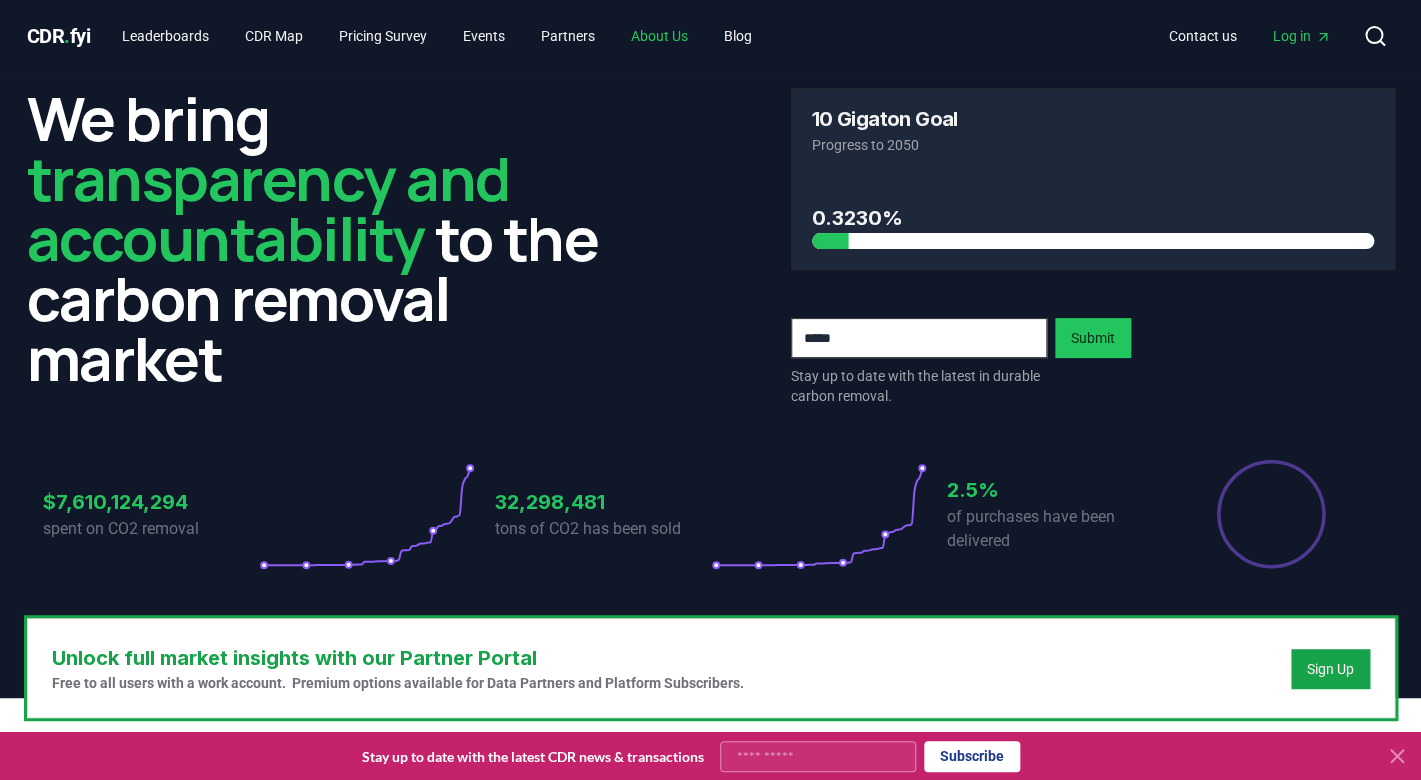 click on "About Us" at bounding box center (659, 36) 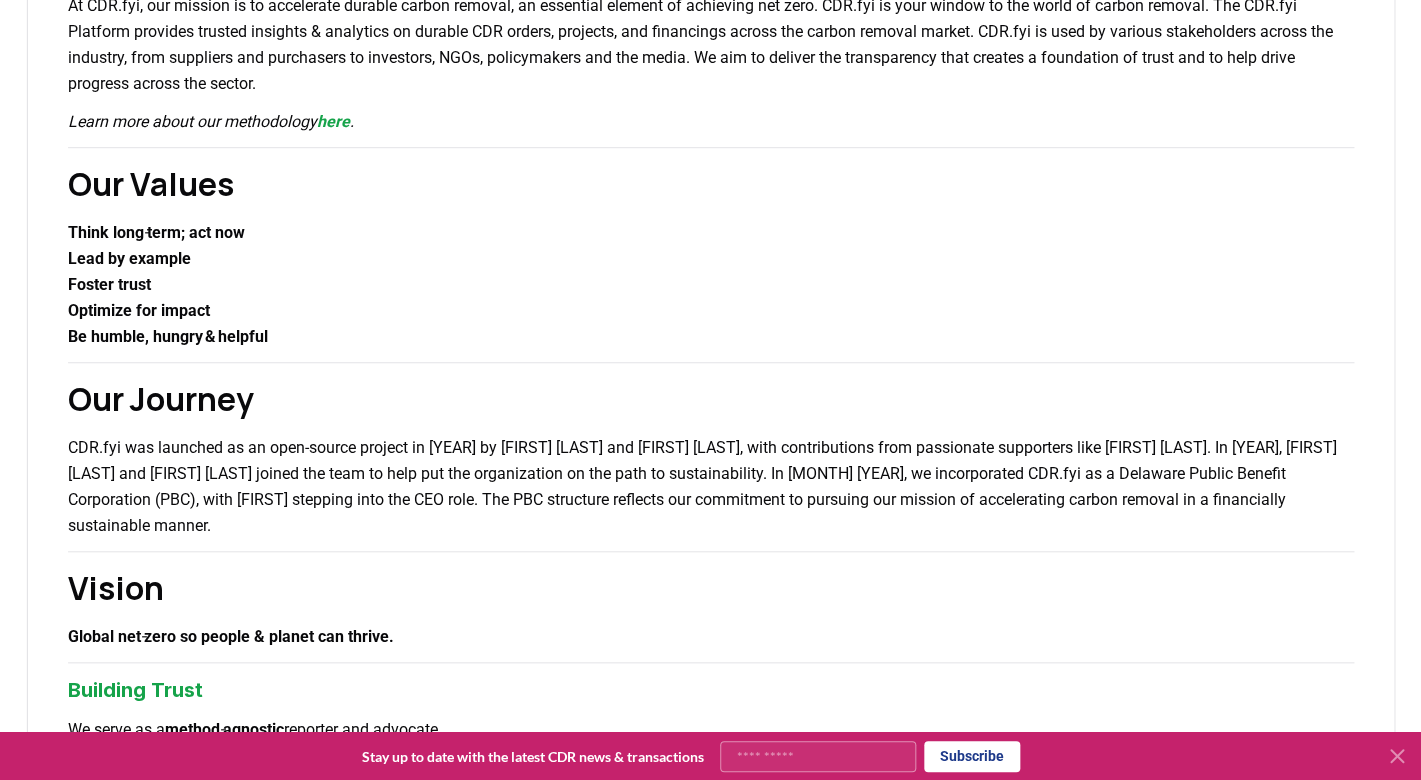 scroll, scrollTop: 310, scrollLeft: 0, axis: vertical 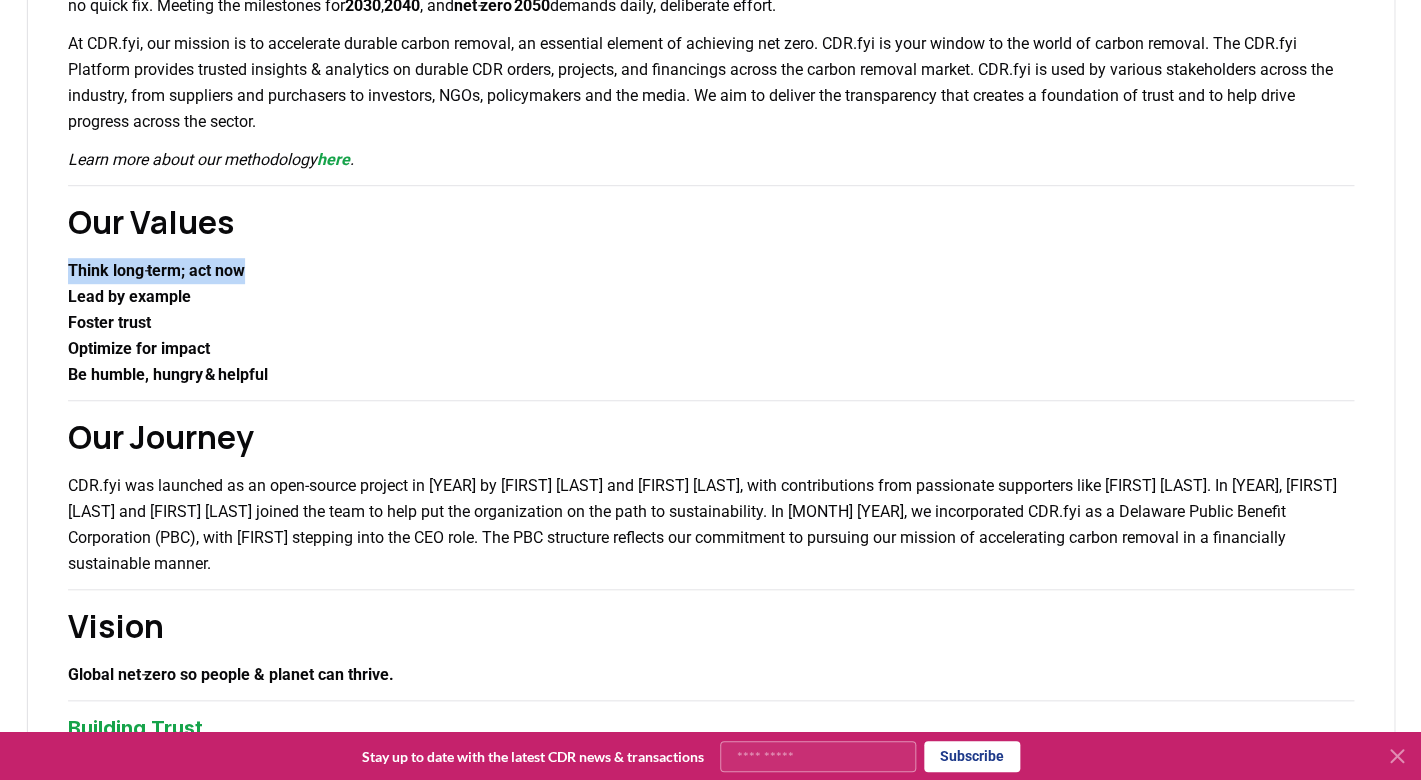 drag, startPoint x: 284, startPoint y: 271, endPoint x: 56, endPoint y: 272, distance: 228.0022 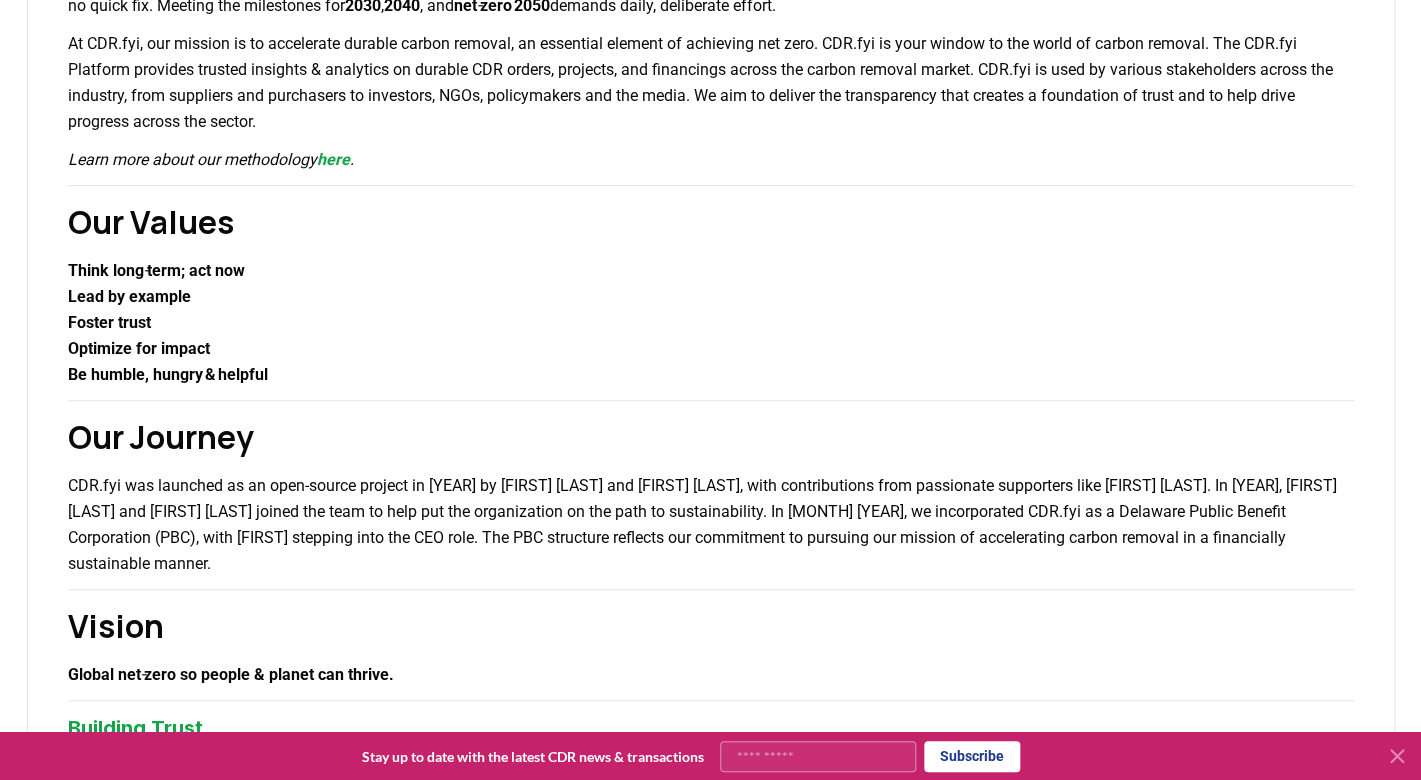 click on "Optimize for impact" at bounding box center (711, 349) 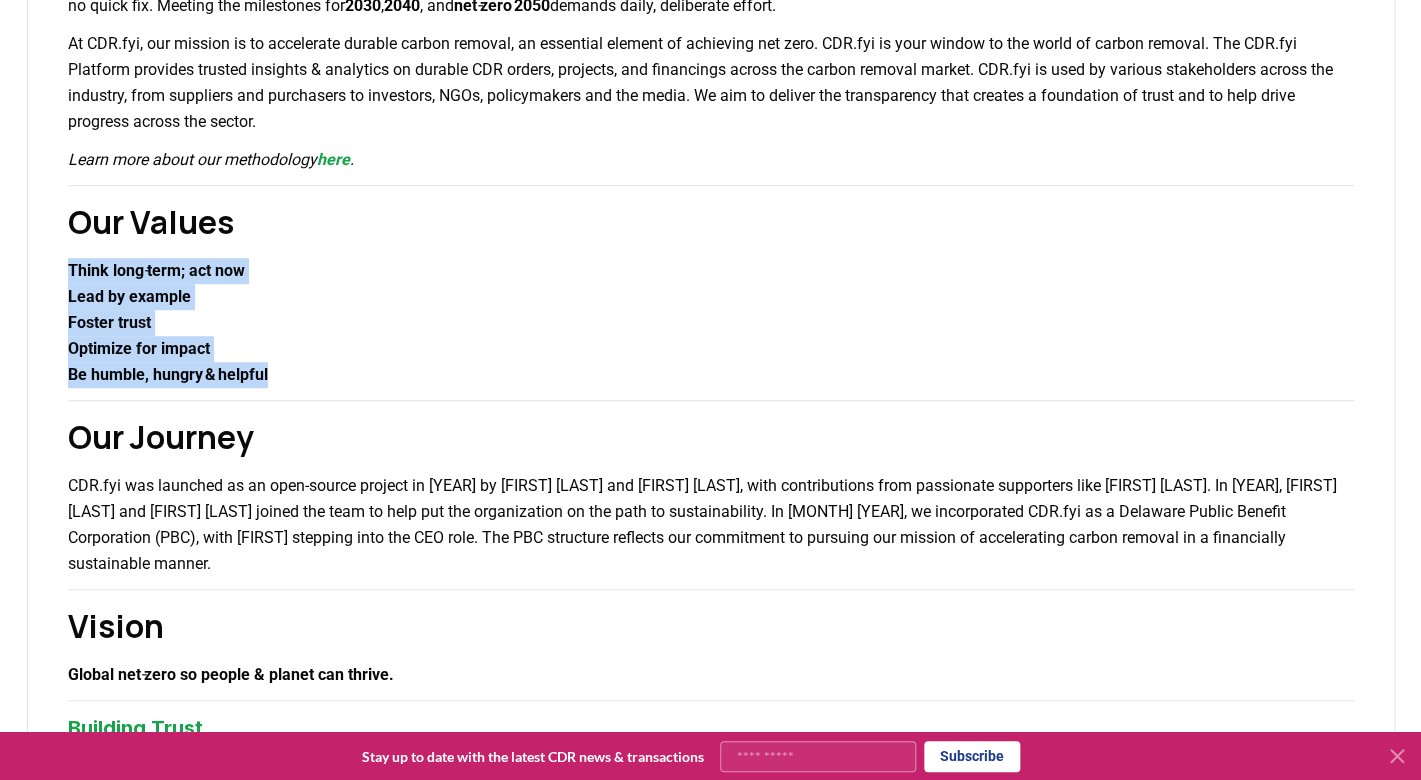 drag, startPoint x: 306, startPoint y: 379, endPoint x: 45, endPoint y: 273, distance: 281.70374 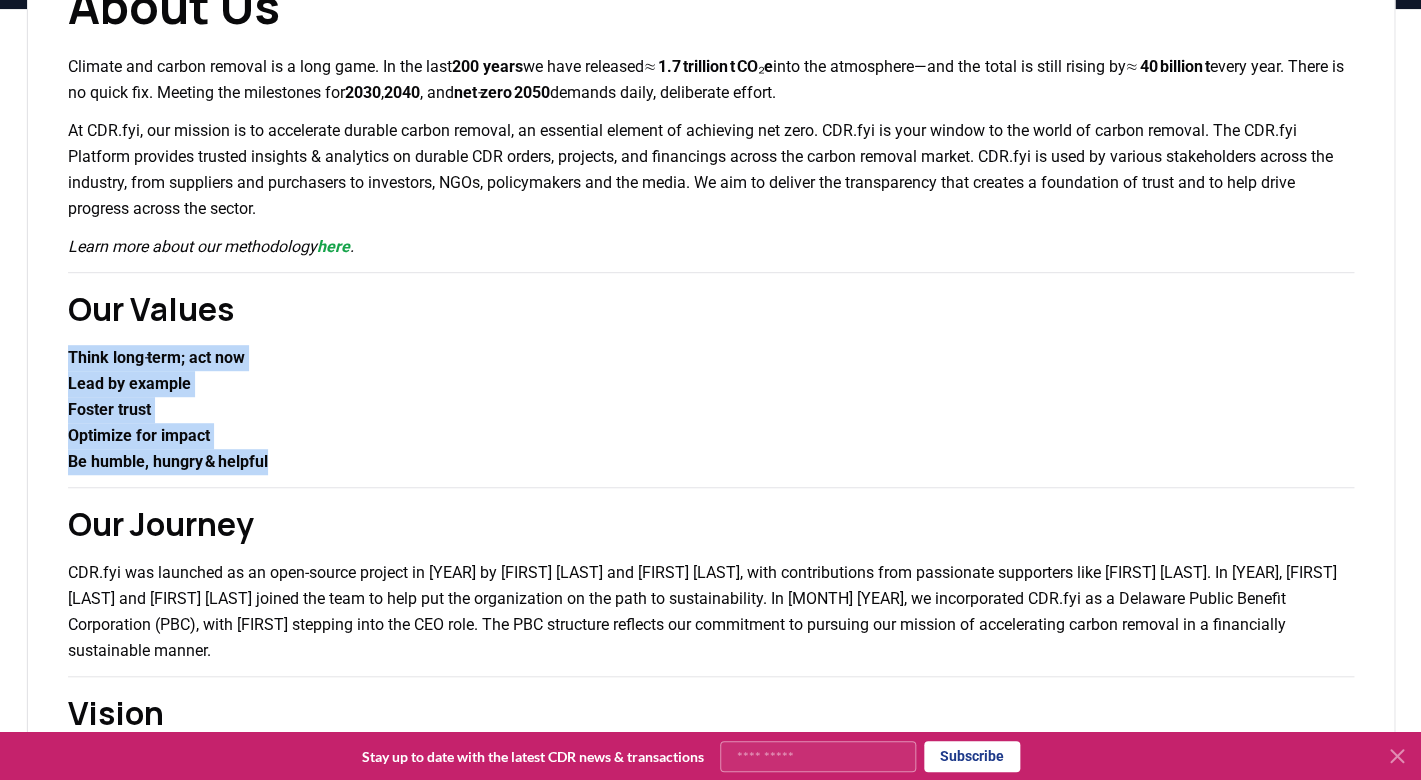 scroll, scrollTop: 0, scrollLeft: 0, axis: both 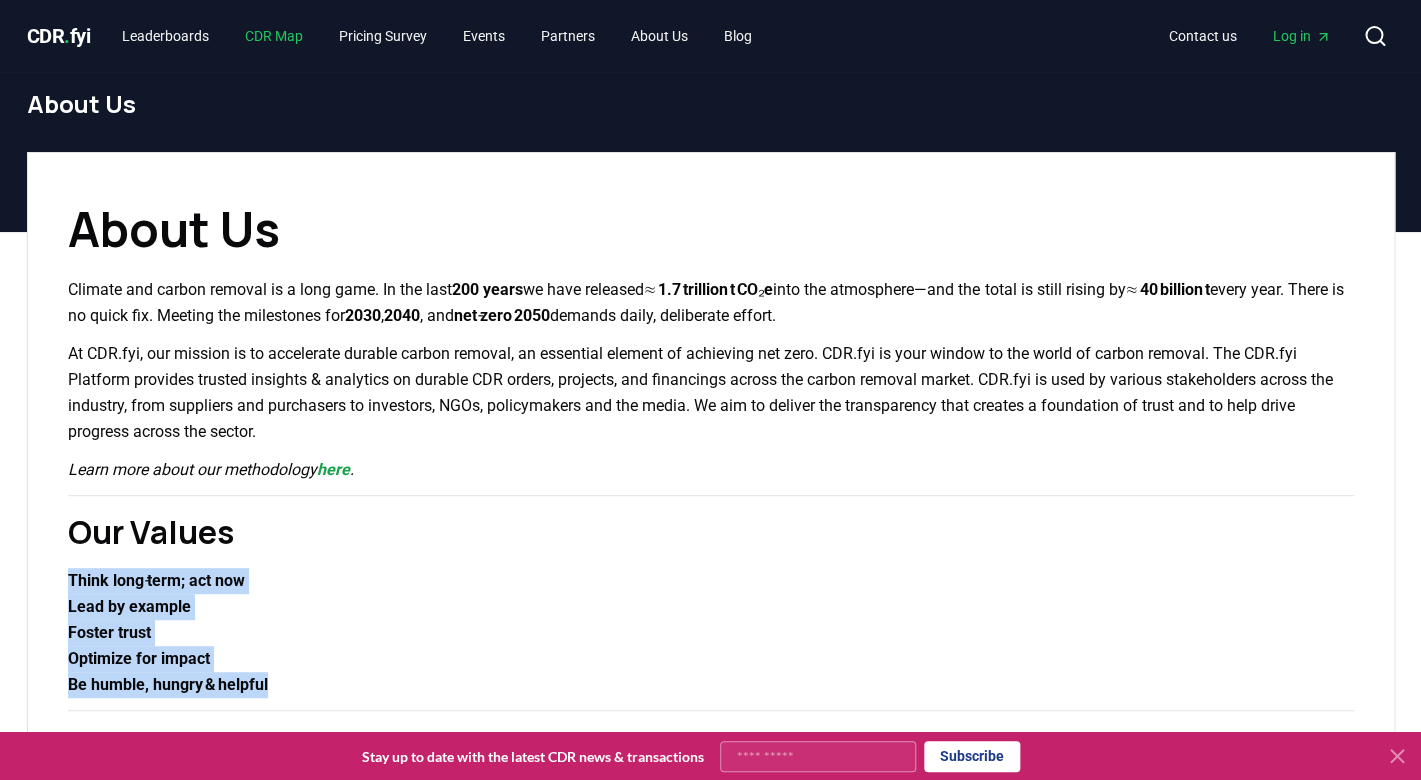 click on "CDR Map" at bounding box center (274, 36) 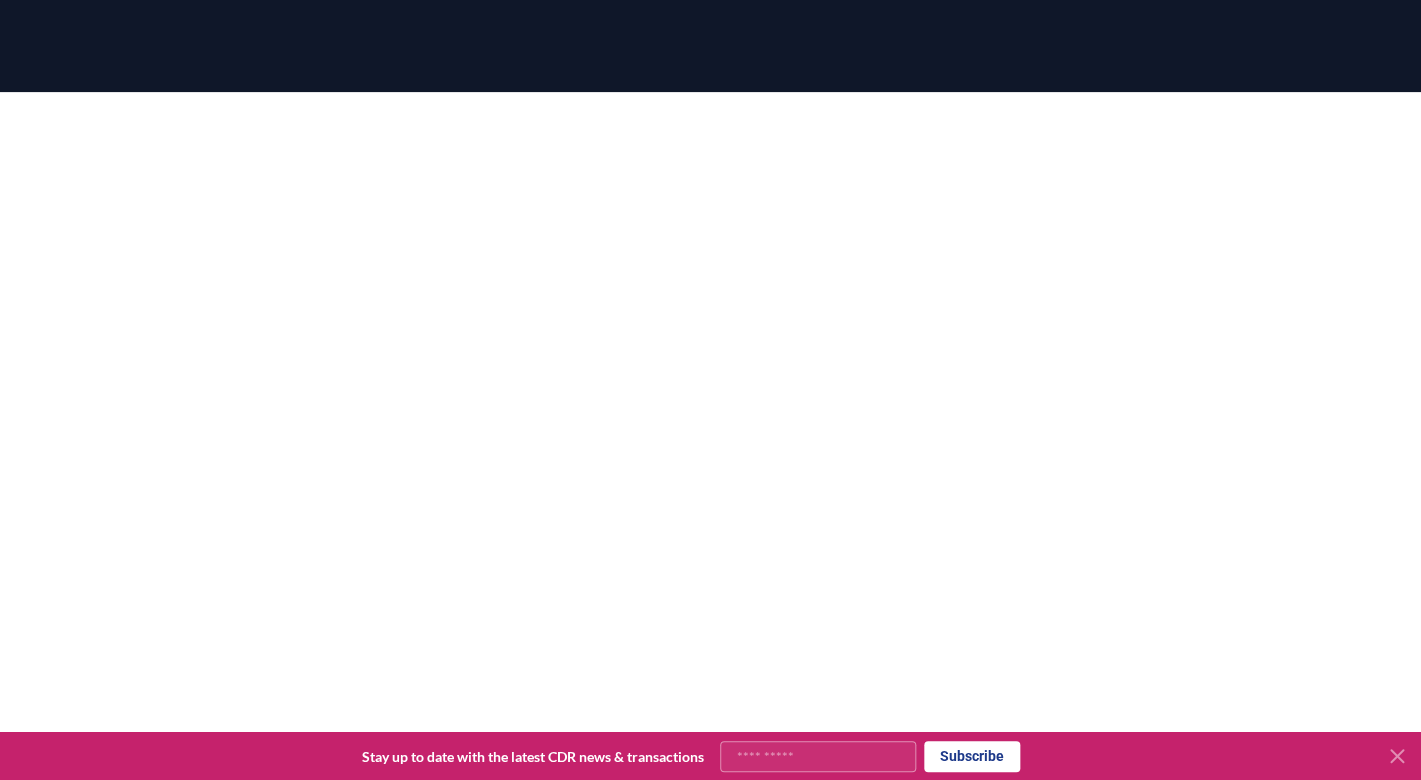 scroll, scrollTop: 352, scrollLeft: 0, axis: vertical 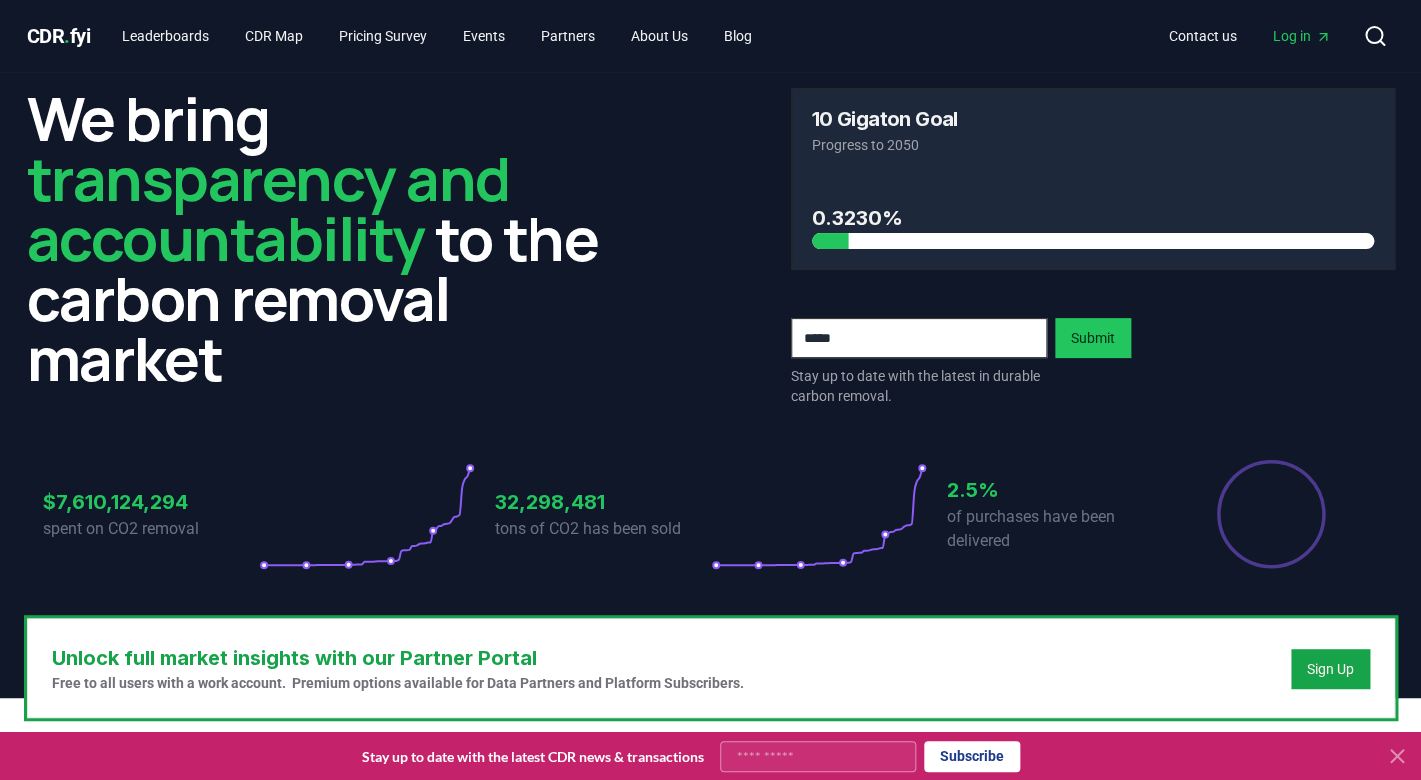 click on "Progress to 2050" at bounding box center (1093, 145) 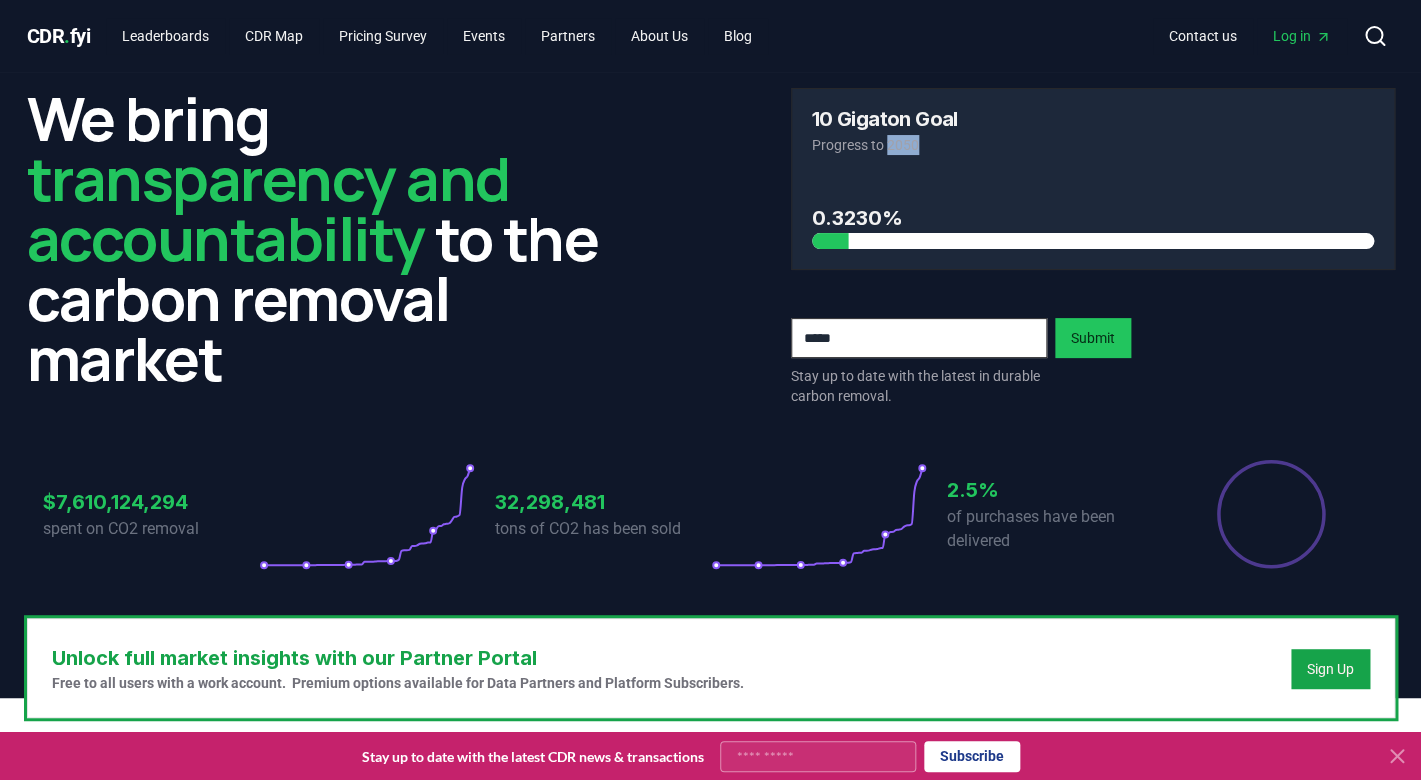 click on "Progress to 2050" at bounding box center [1093, 145] 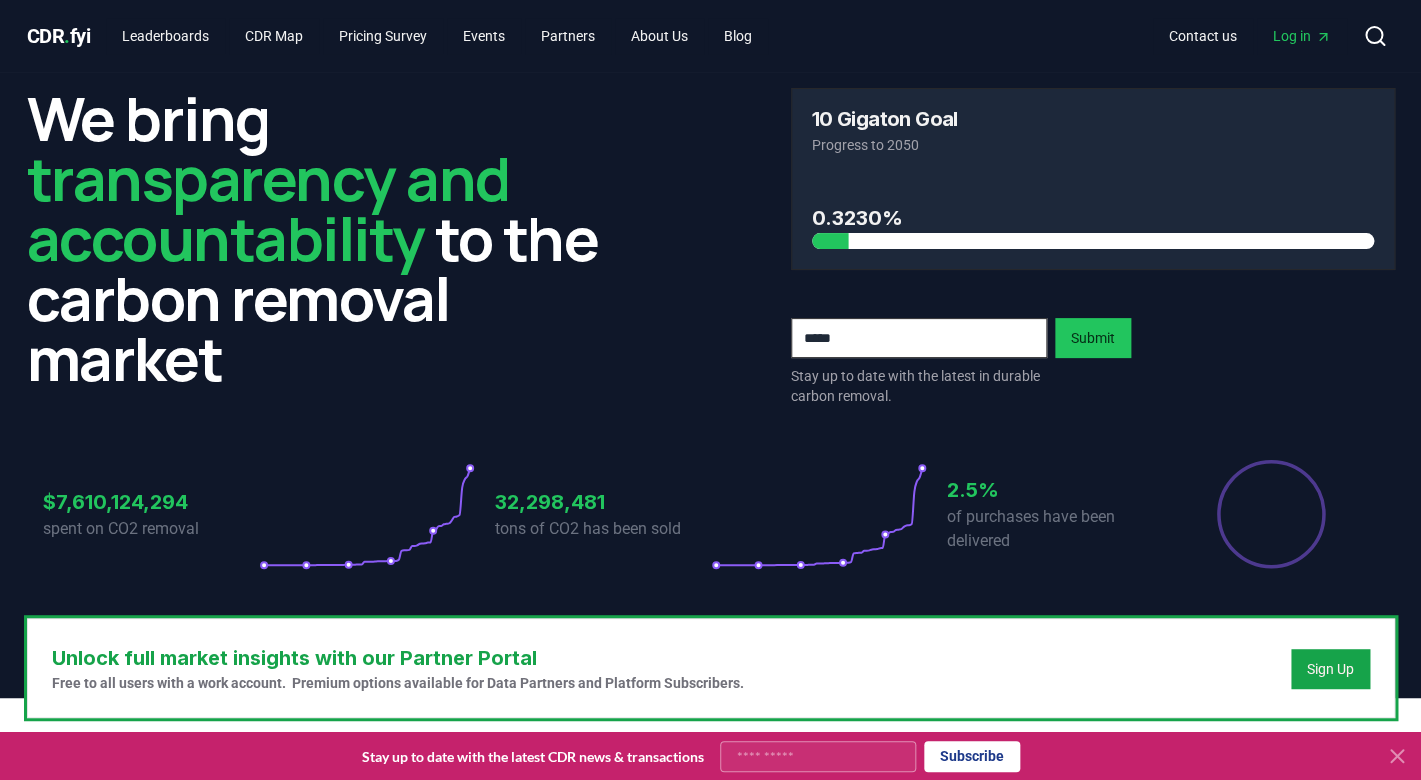 drag, startPoint x: 896, startPoint y: 148, endPoint x: 733, endPoint y: 195, distance: 169.6408 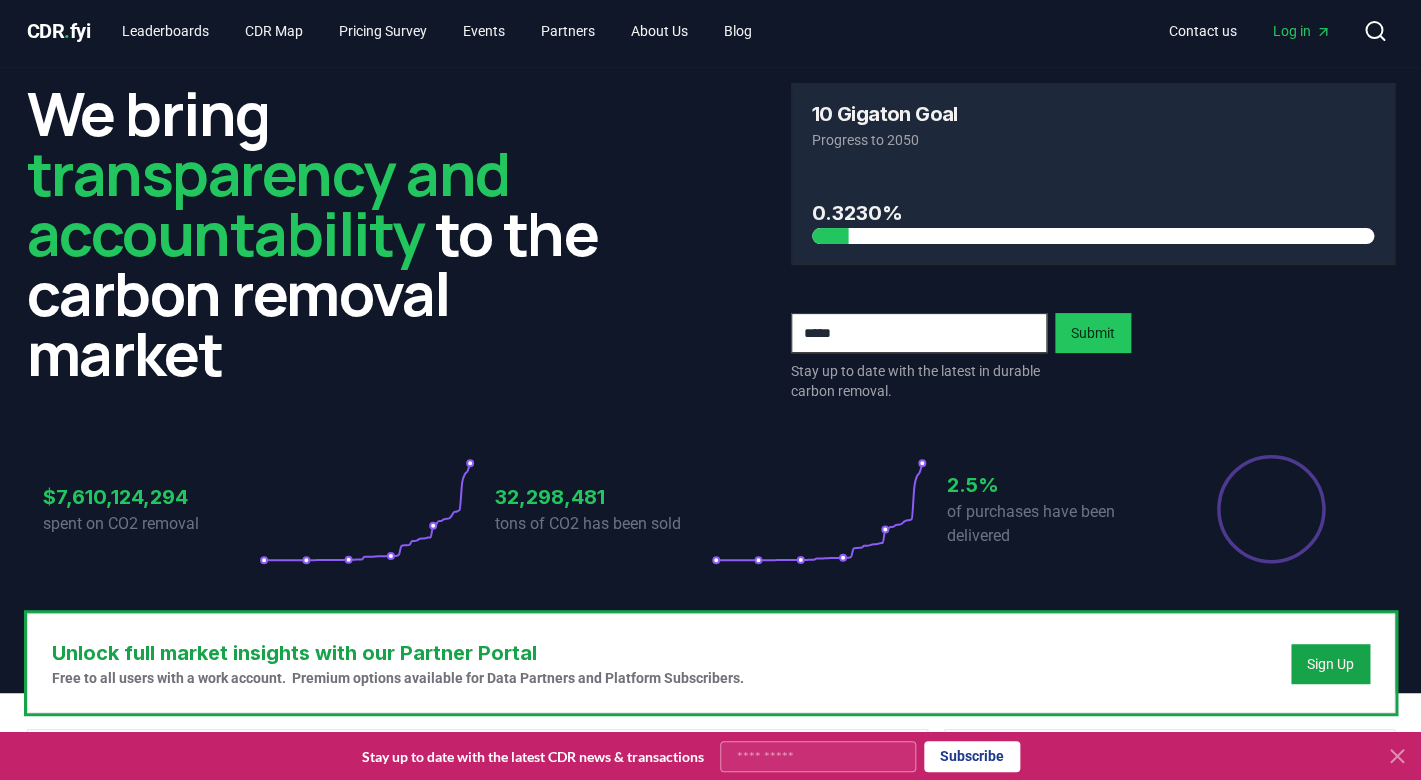 scroll, scrollTop: 0, scrollLeft: 0, axis: both 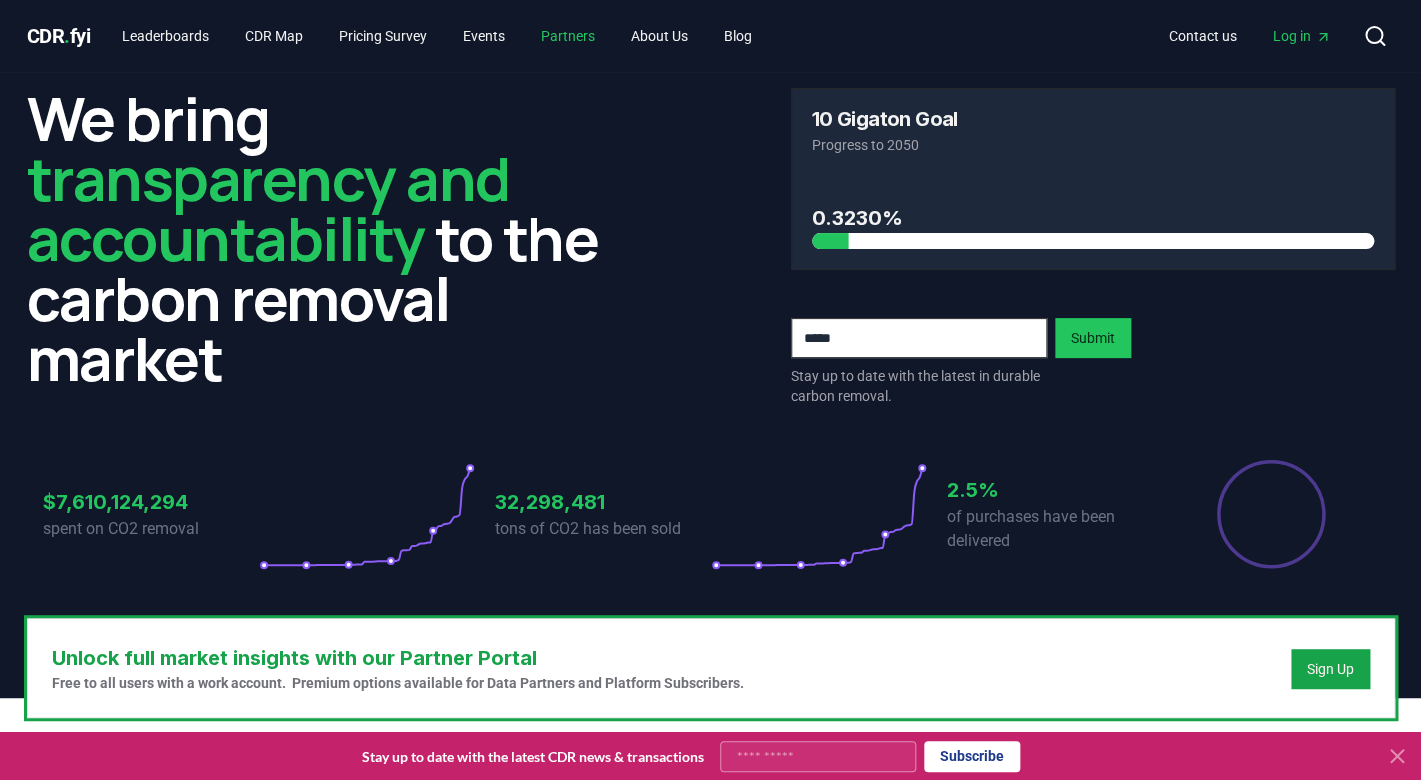 click on "Partners" at bounding box center [568, 36] 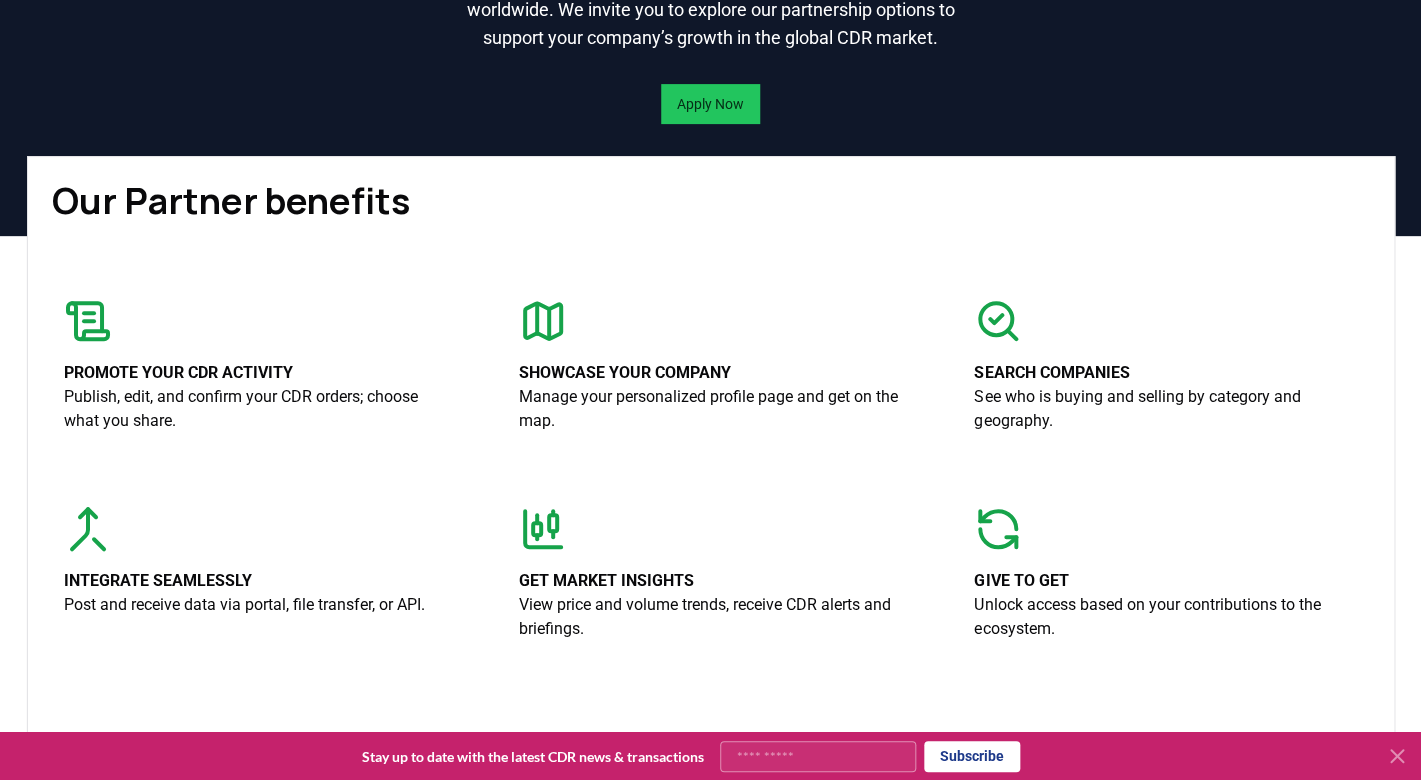 scroll, scrollTop: 0, scrollLeft: 0, axis: both 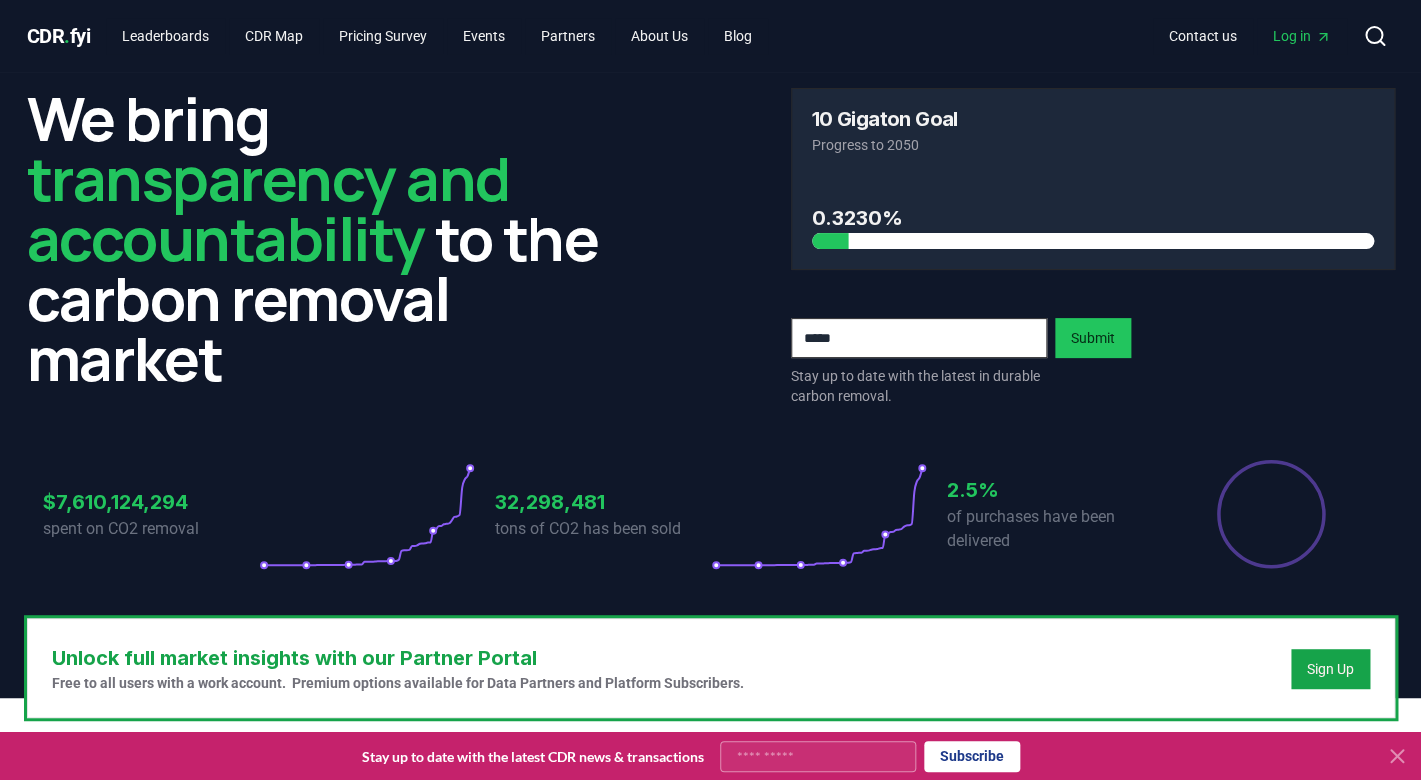 click on "We bring   transparency and accountability   to the carbon removal market" at bounding box center [329, 238] 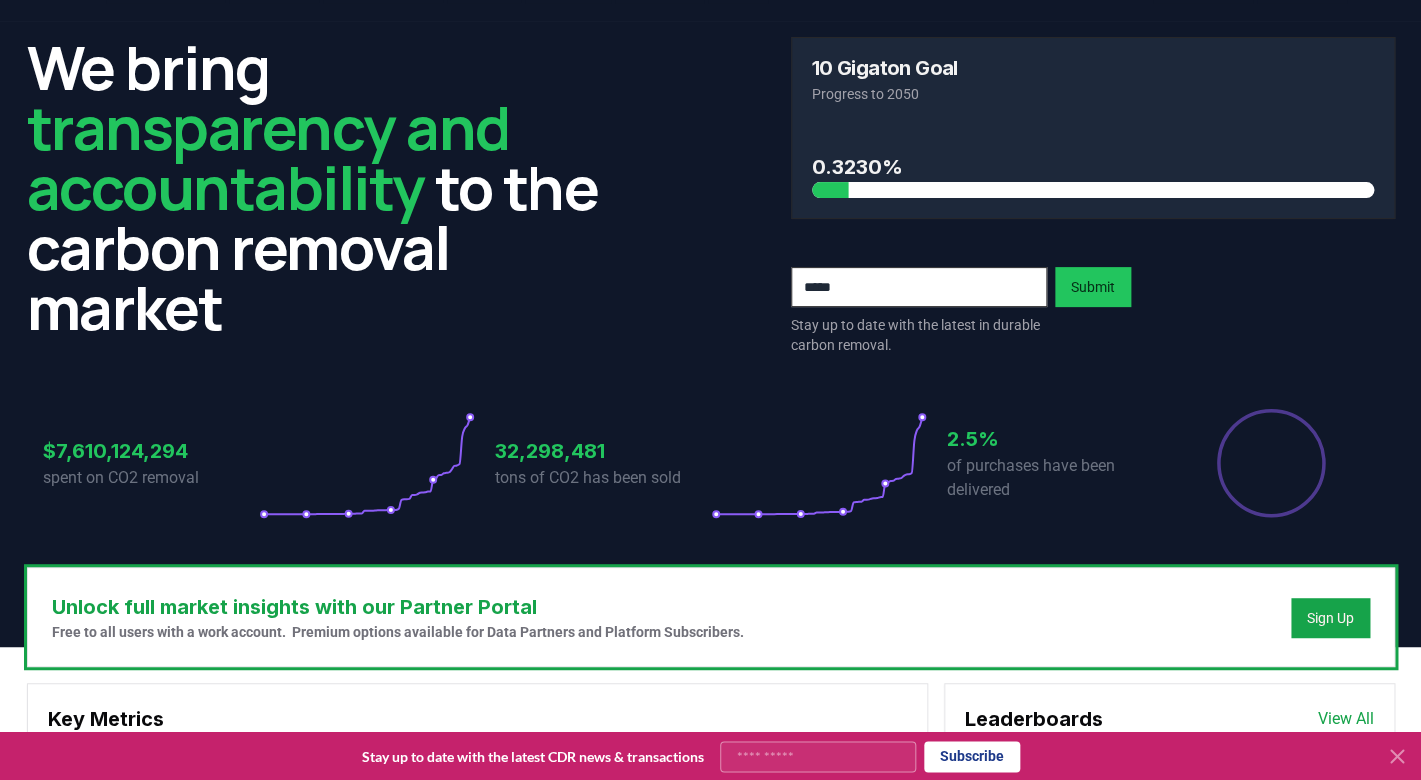 scroll, scrollTop: 0, scrollLeft: 0, axis: both 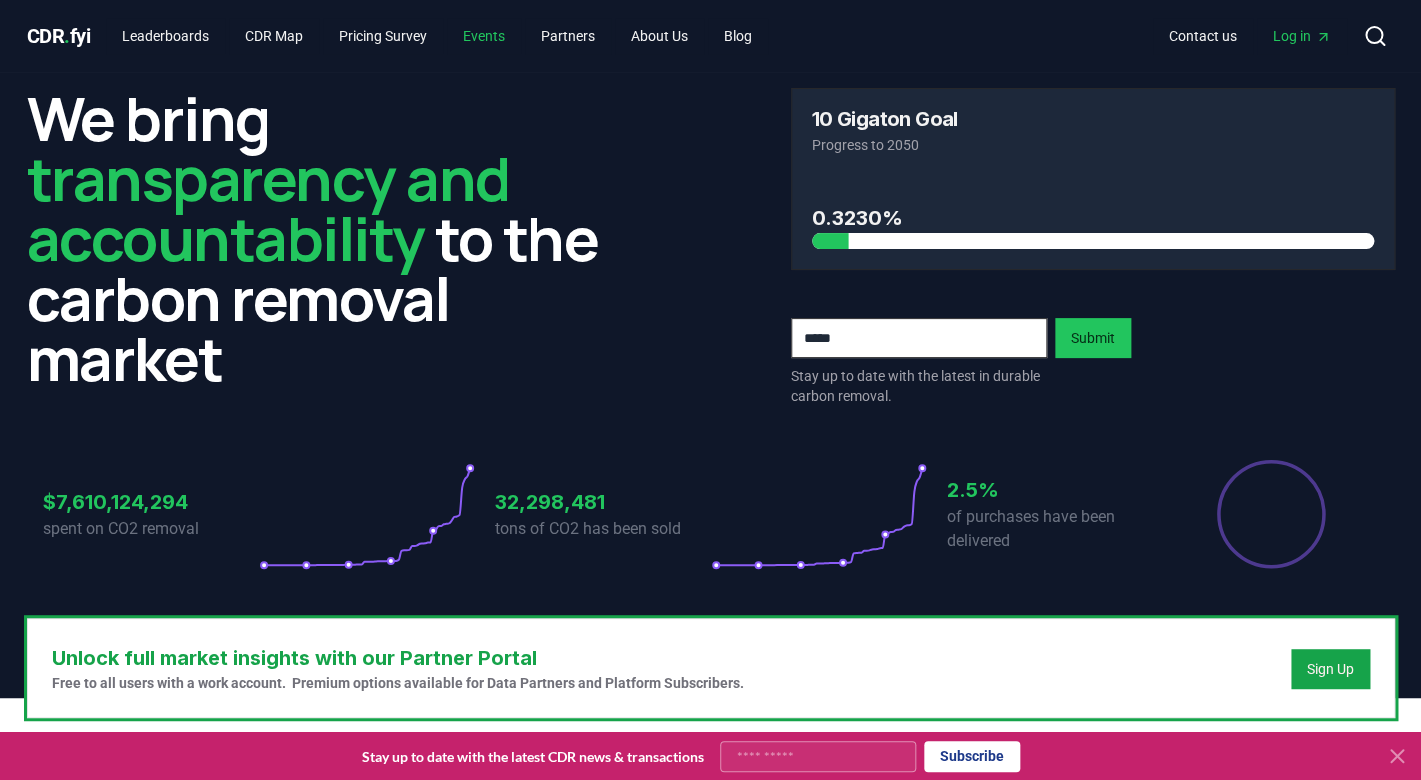 click on "Events" at bounding box center [484, 36] 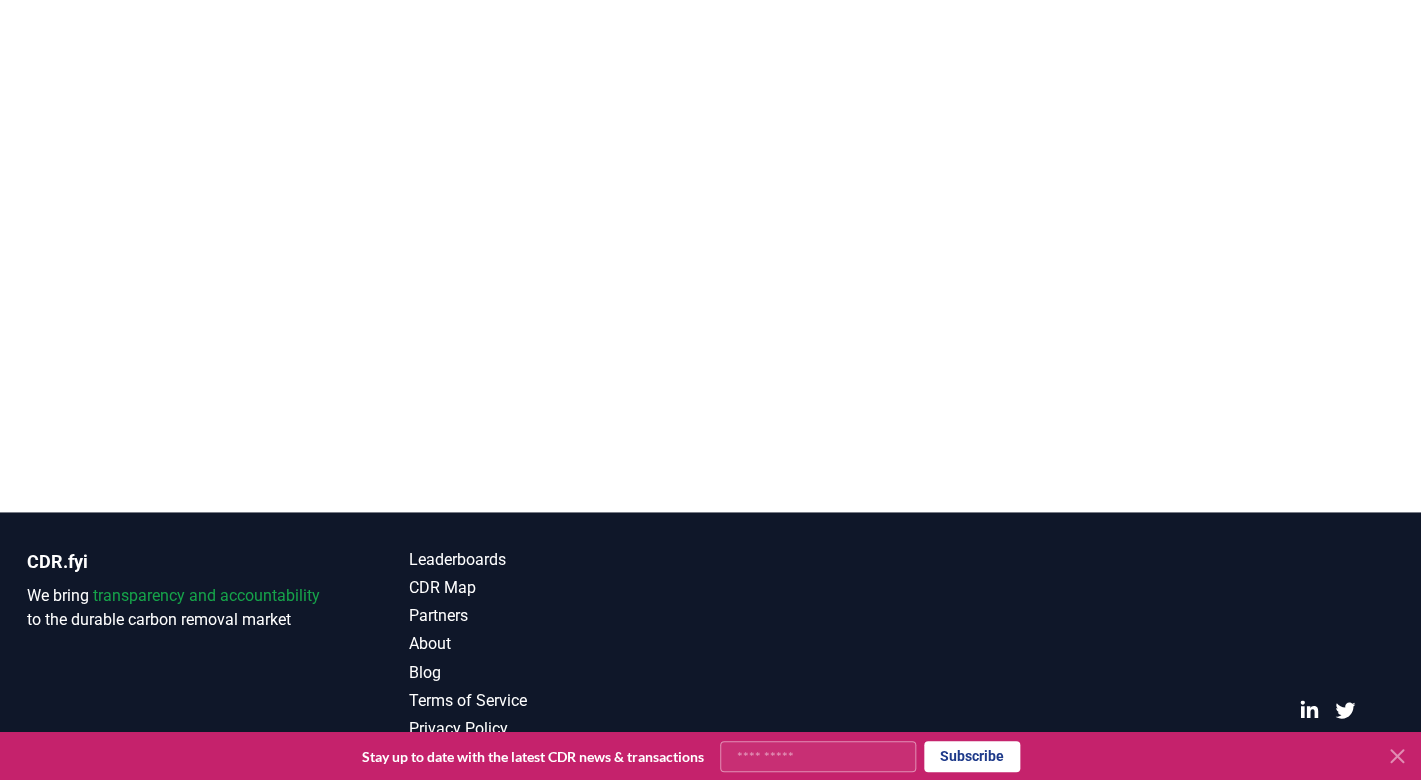 scroll, scrollTop: 0, scrollLeft: 0, axis: both 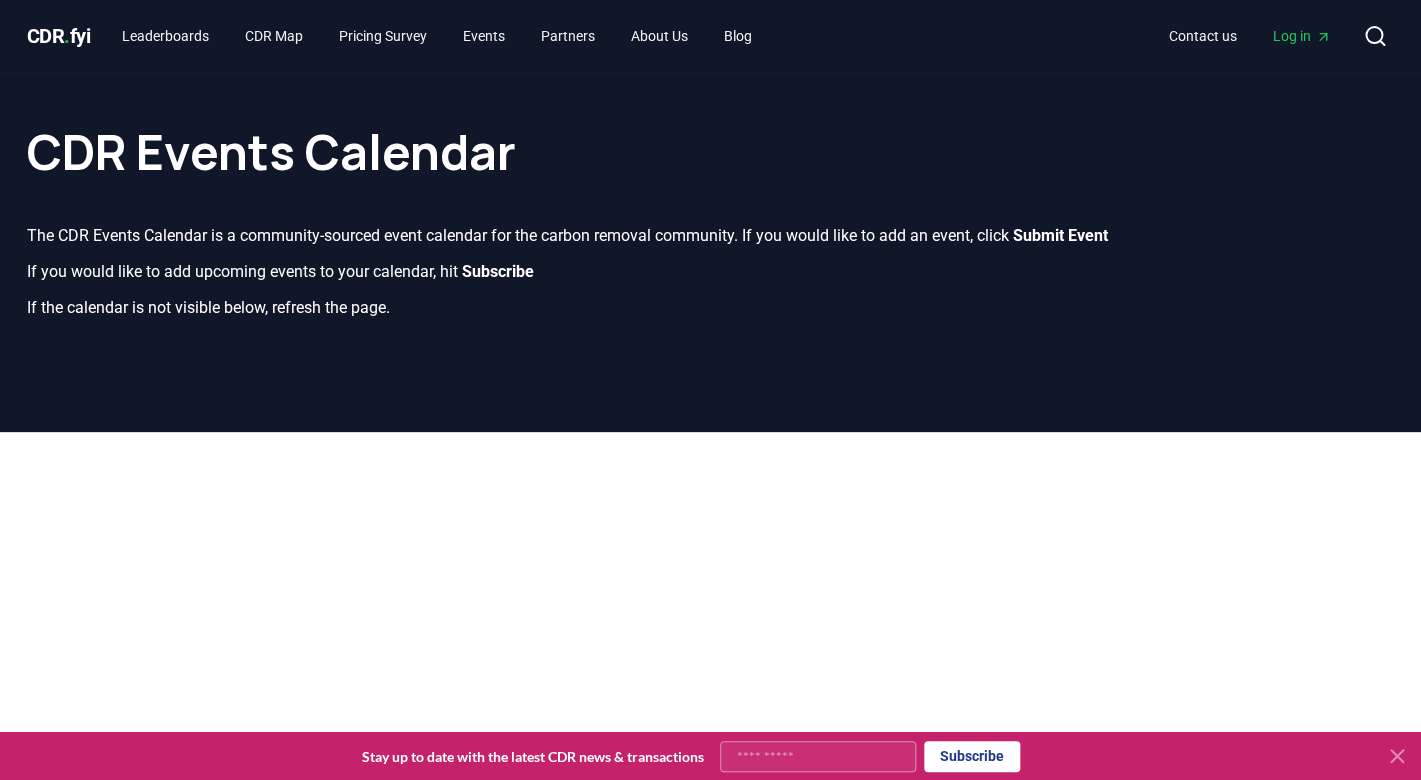click on "If the calendar is not visible below, refresh the page." at bounding box center [711, 308] 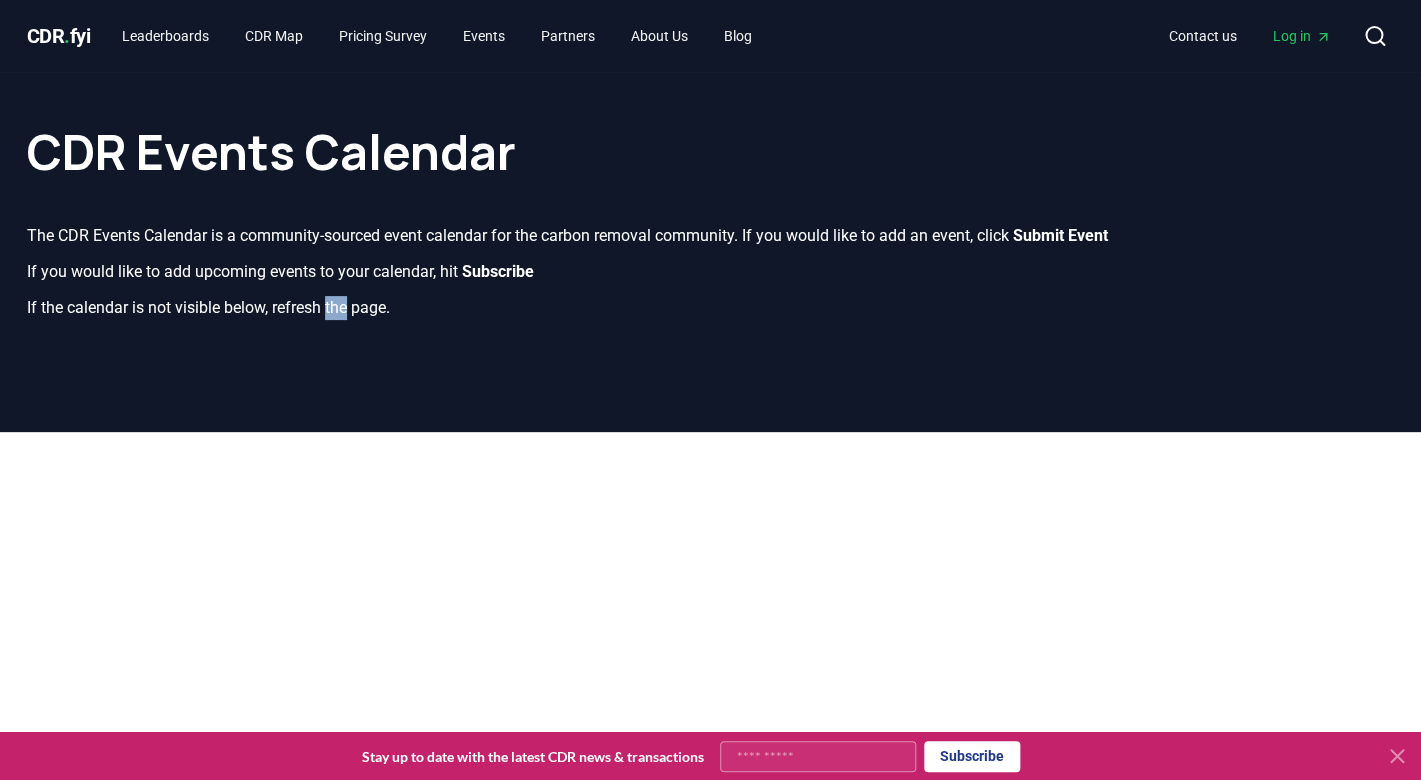 click on "If the calendar is not visible below, refresh the page." at bounding box center [711, 308] 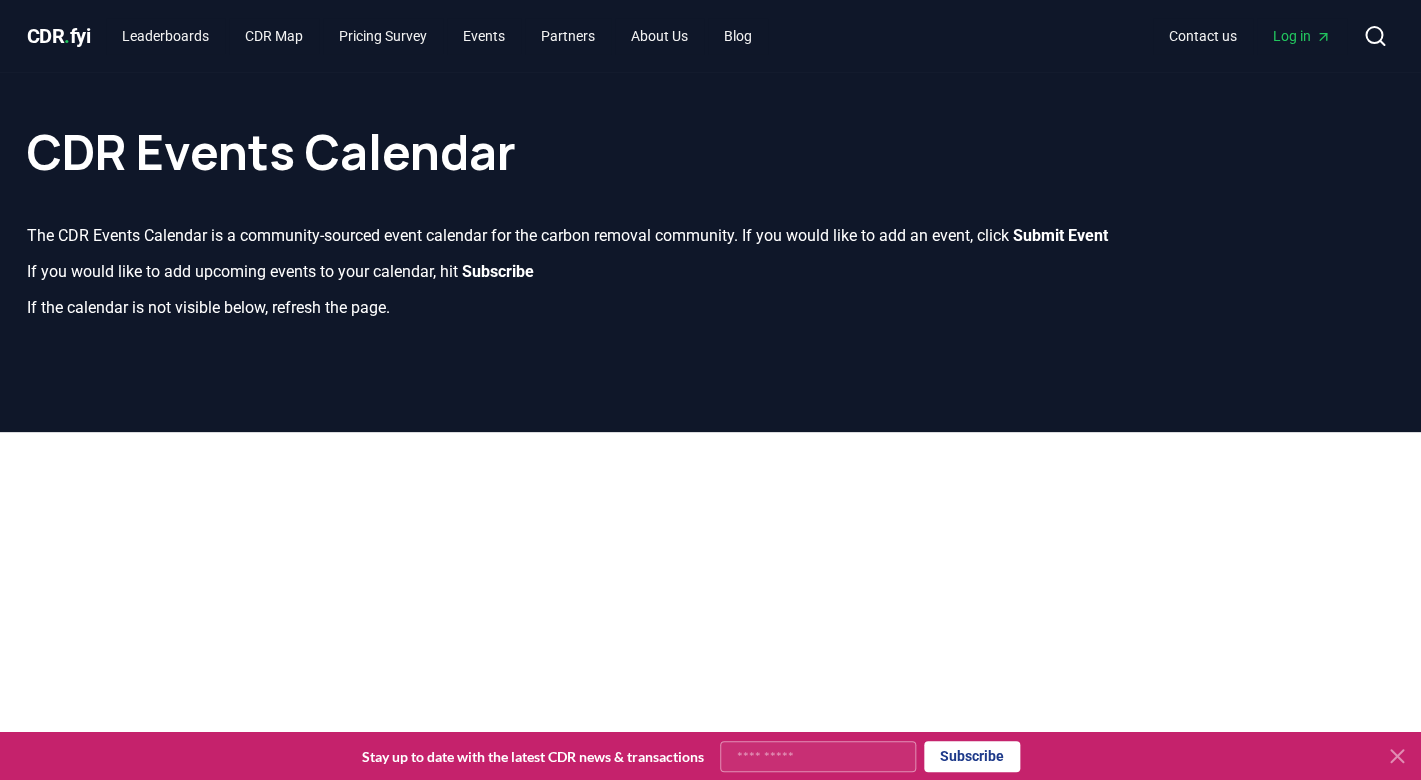 click on "If the calendar is not visible below, refresh the page." at bounding box center [711, 308] 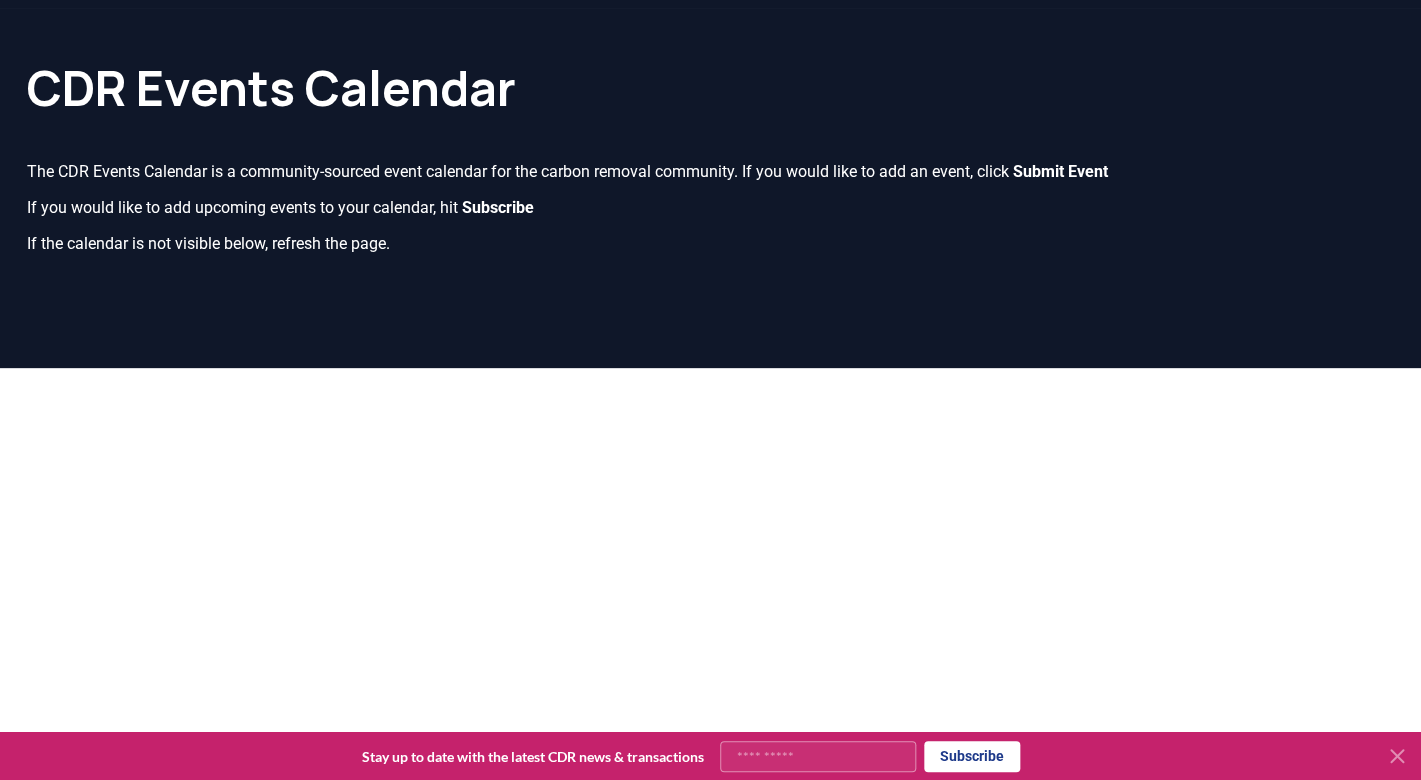 scroll, scrollTop: 0, scrollLeft: 0, axis: both 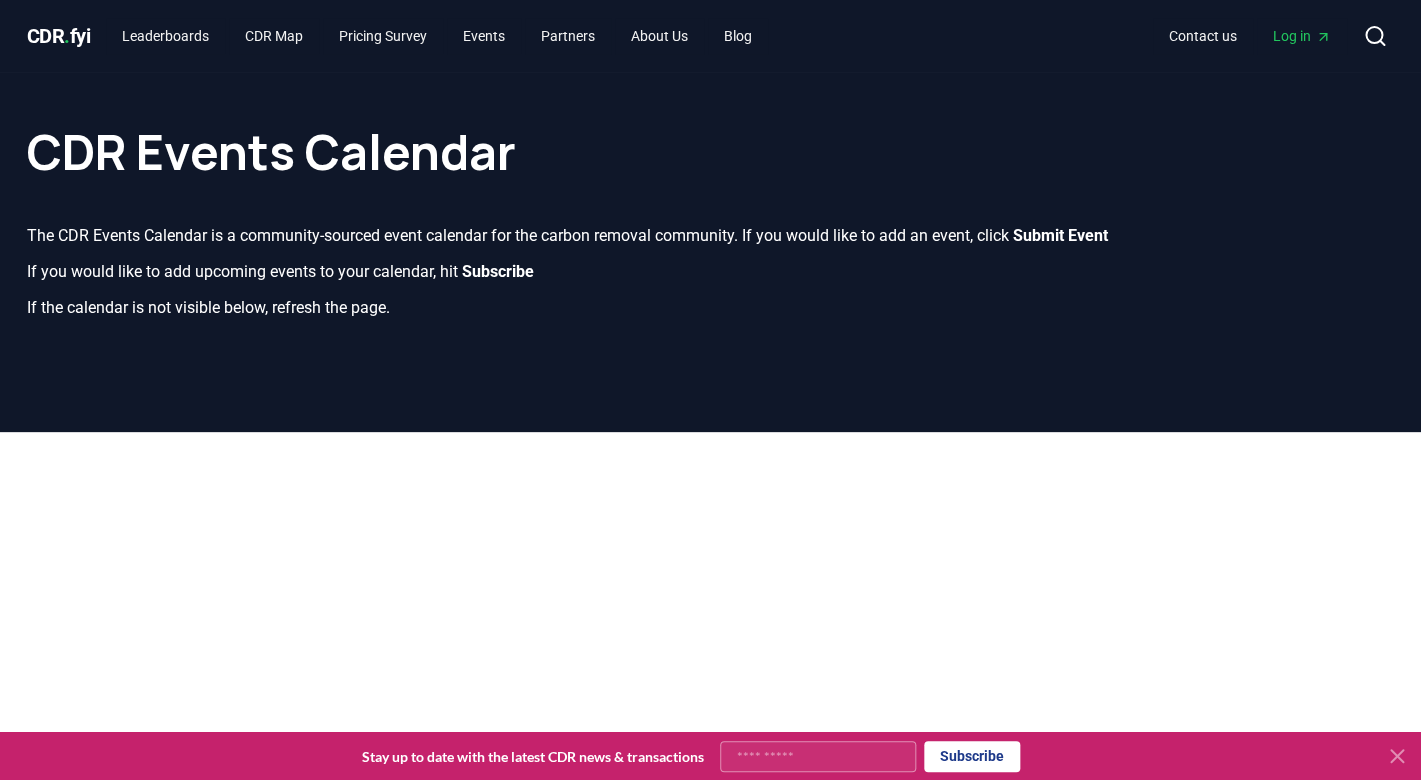 click on "CDR Events Calendar" at bounding box center [711, 132] 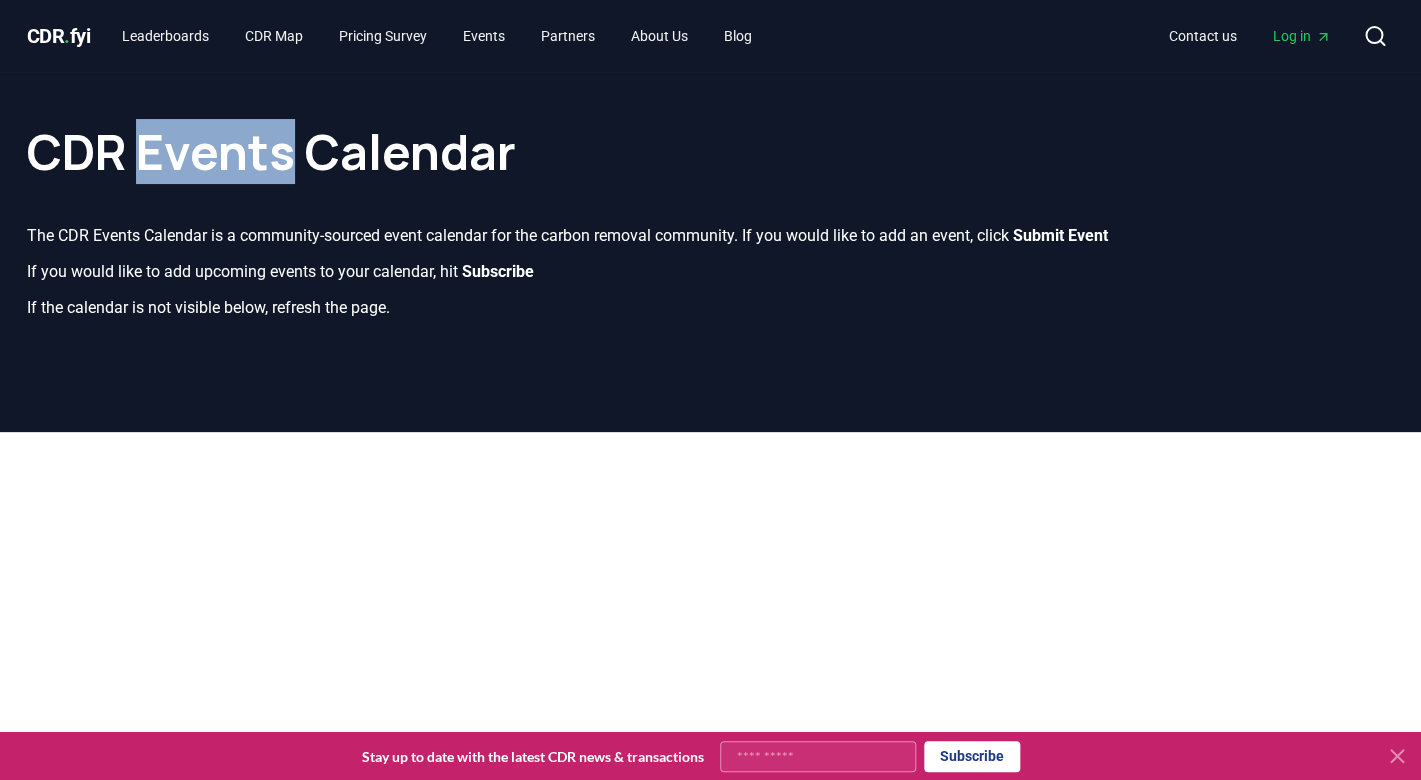 click on "CDR Events Calendar" at bounding box center (711, 132) 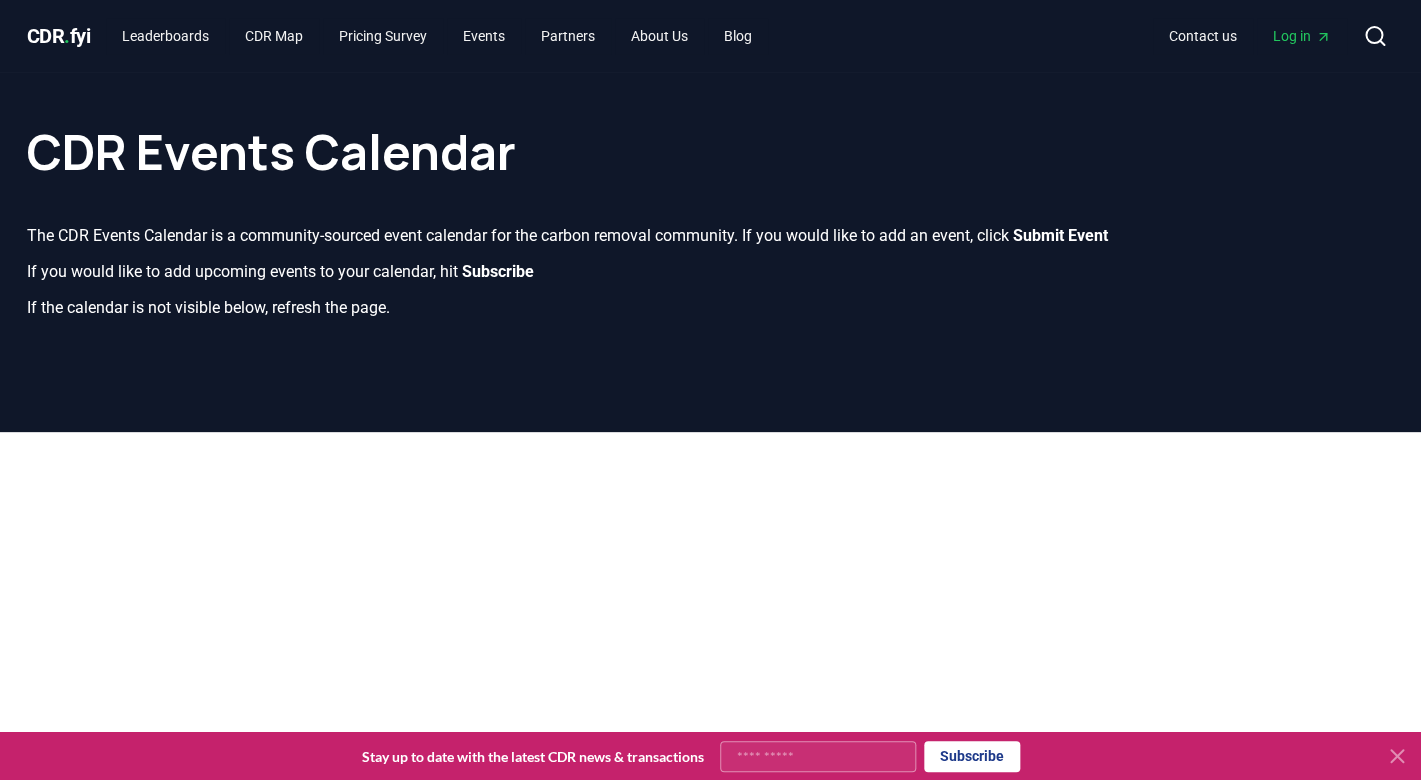 click on "CDR Events Calendar" at bounding box center (711, 132) 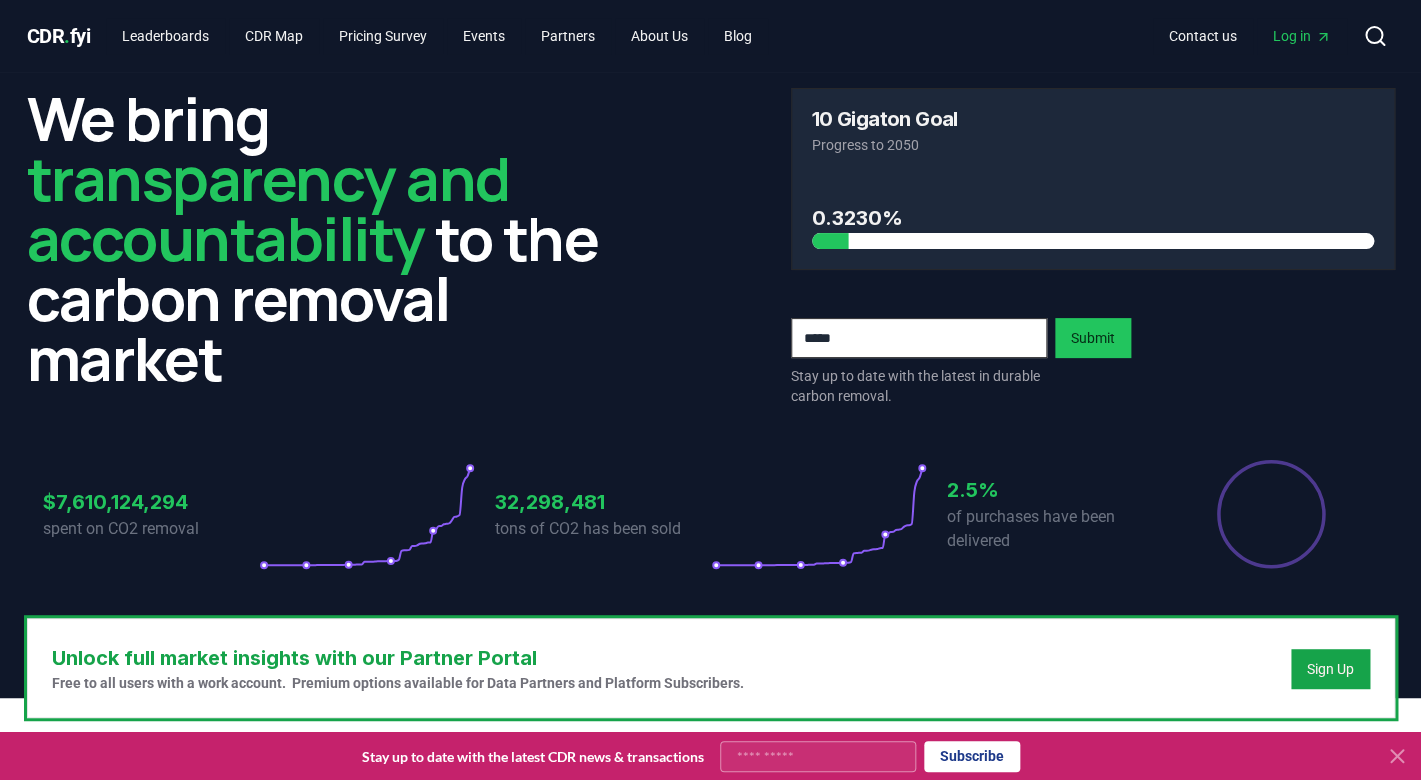 click on "We bring   transparency and accountability   to the carbon removal market" at bounding box center (329, 238) 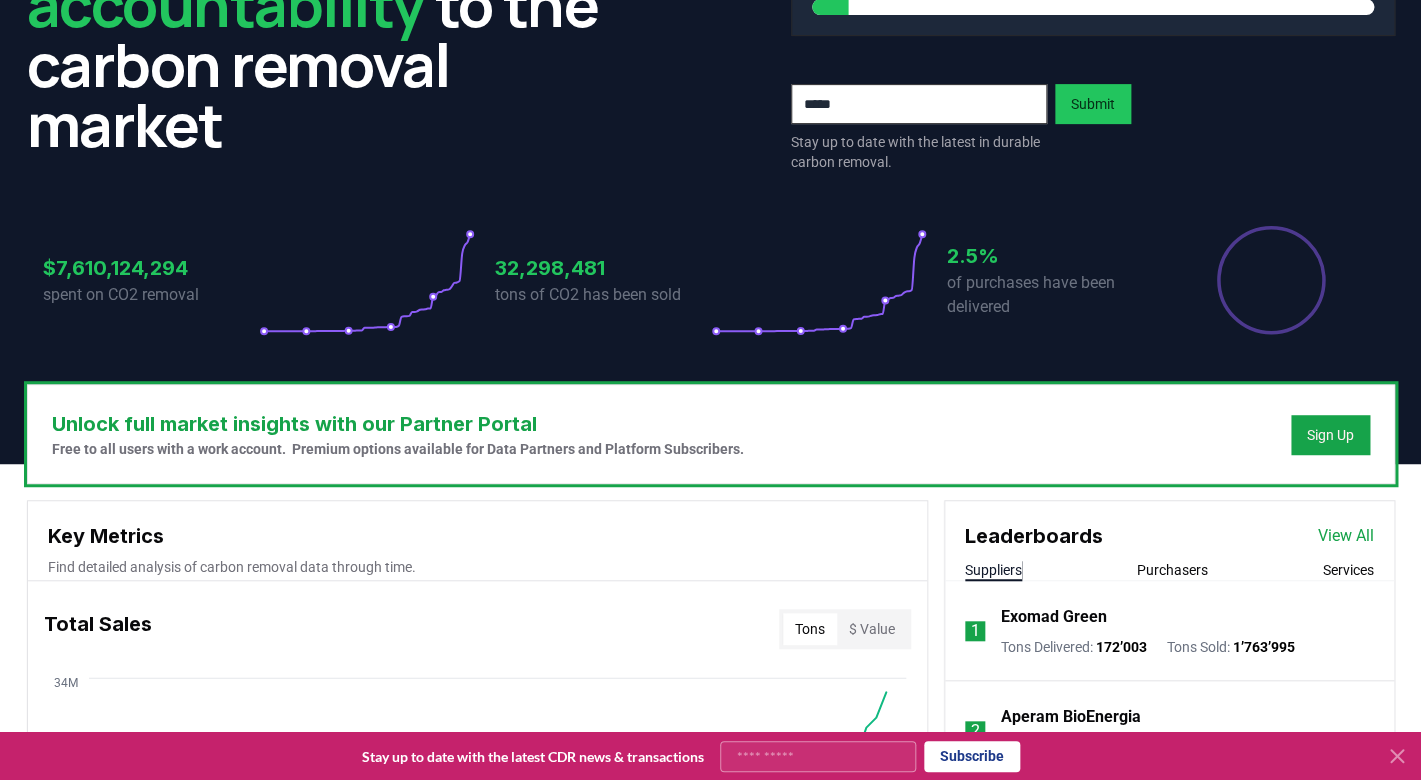 scroll, scrollTop: 0, scrollLeft: 0, axis: both 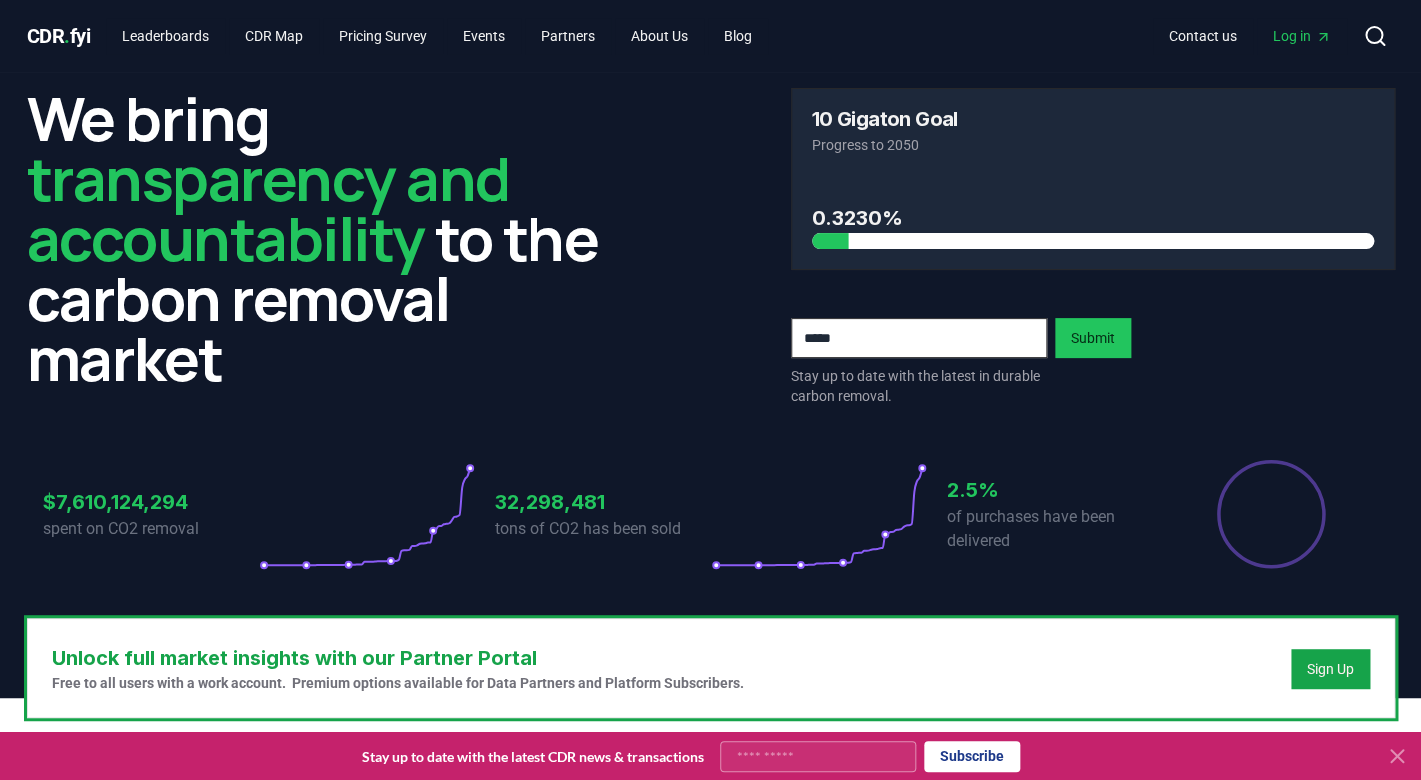 click at bounding box center (919, 338) 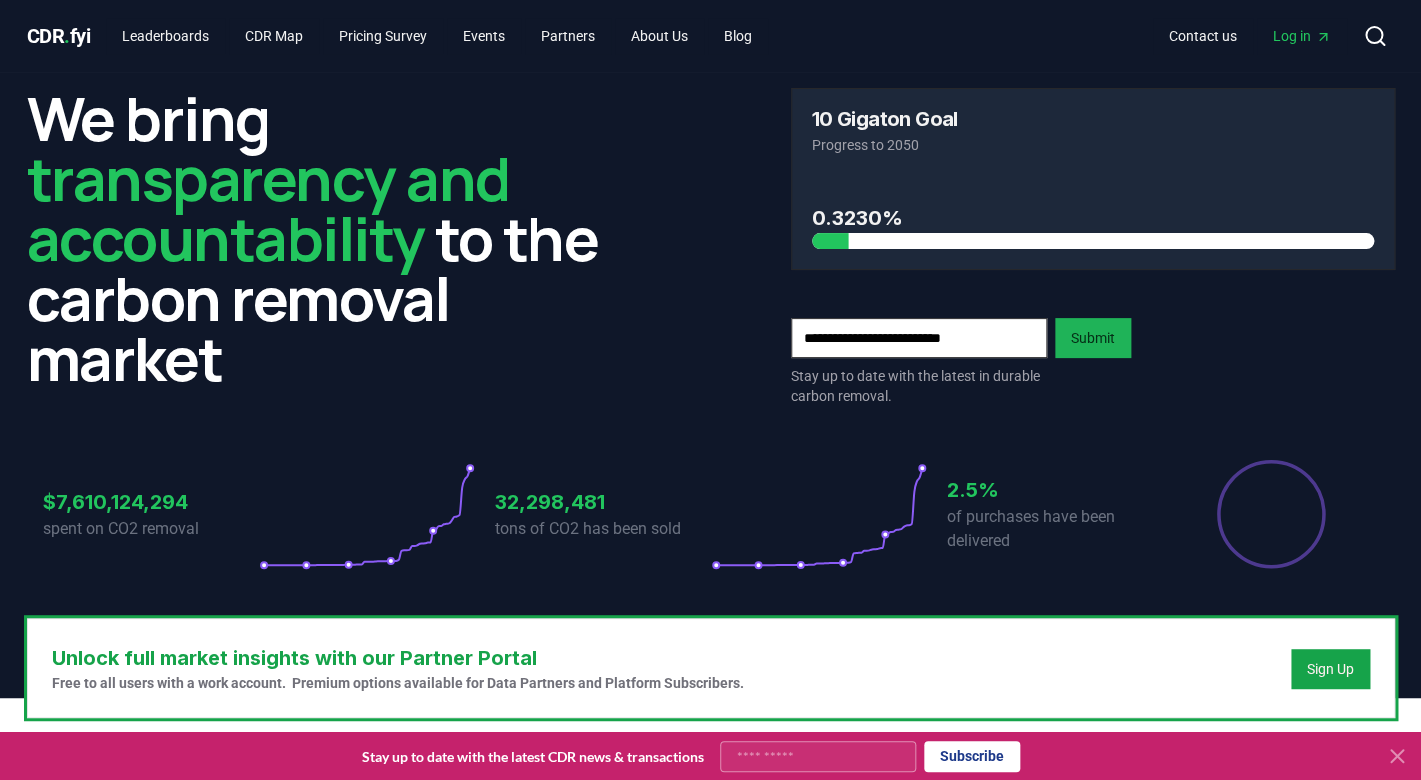 type on "**********" 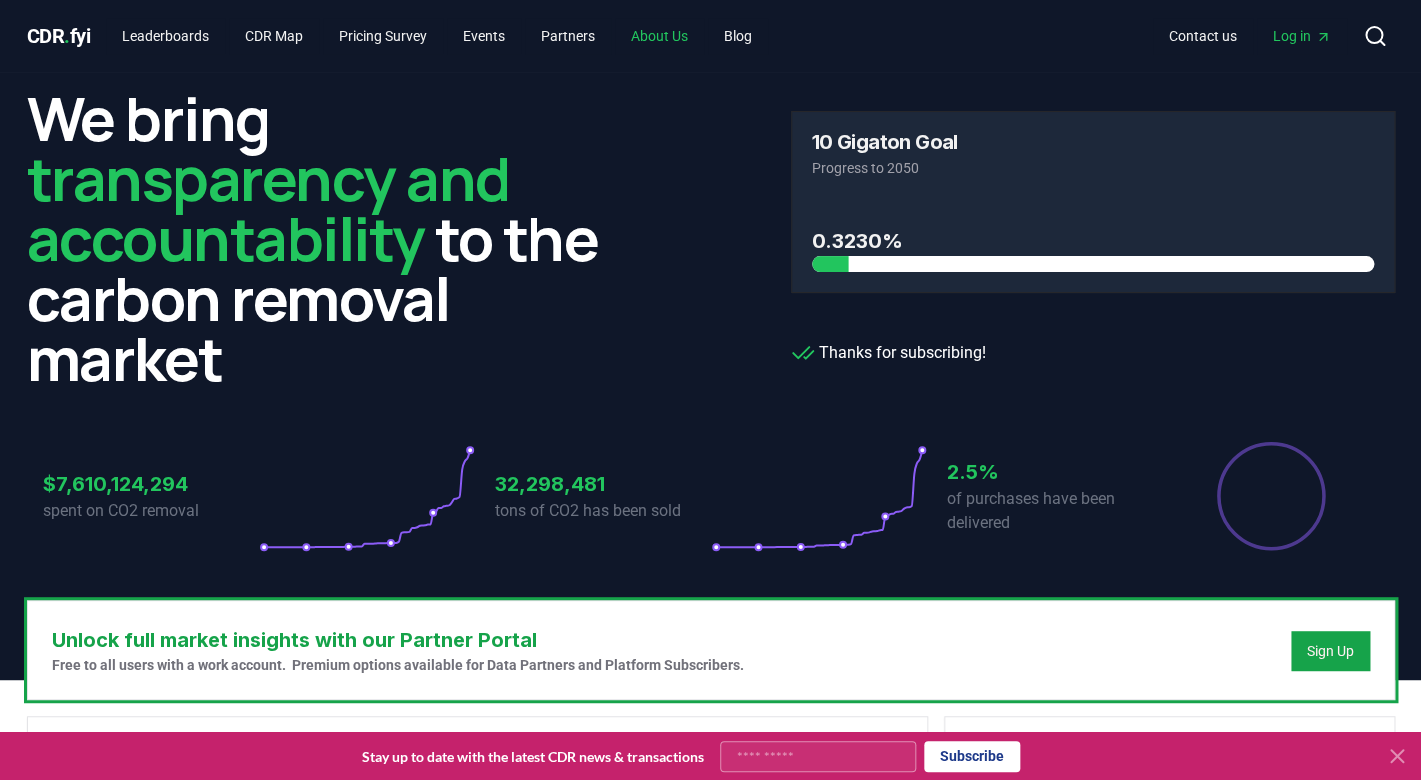 click on "About Us" at bounding box center [659, 36] 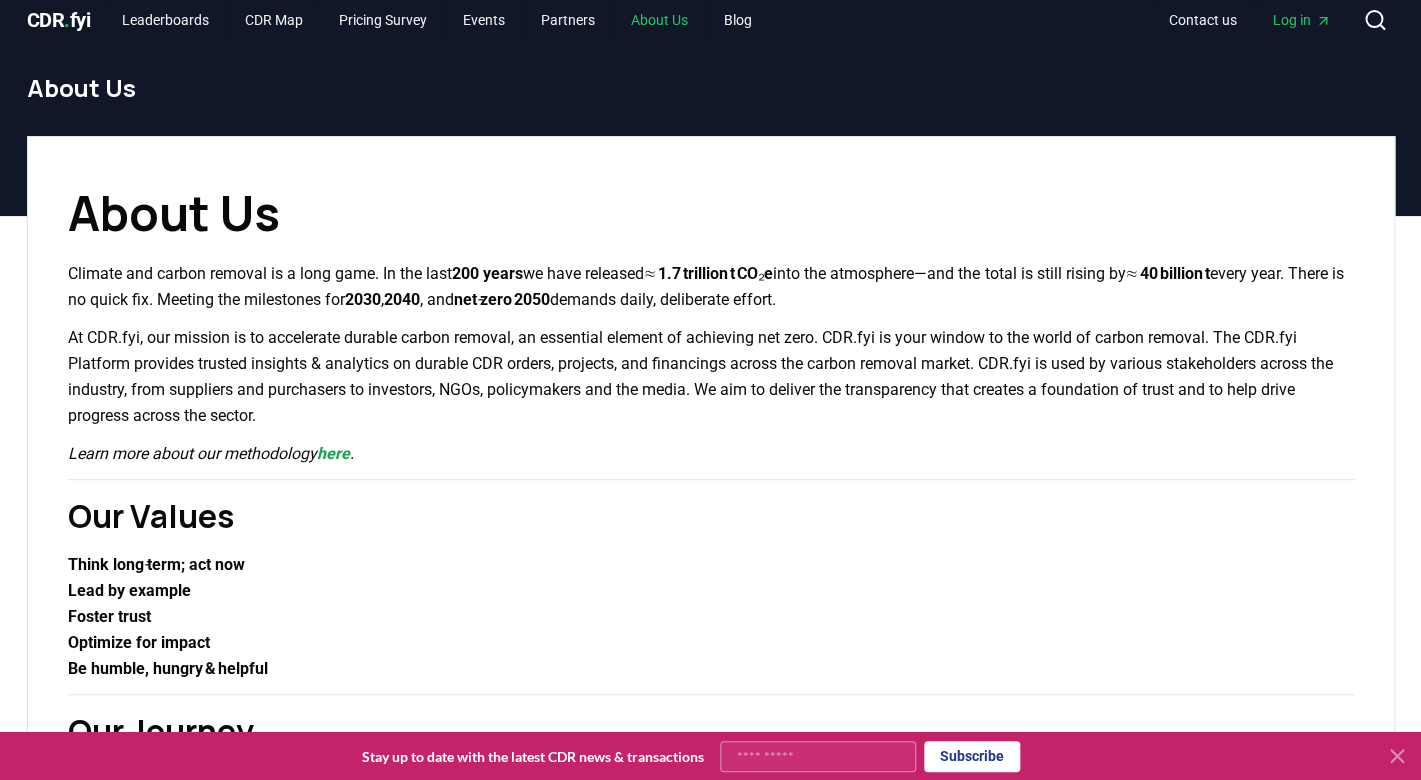 scroll, scrollTop: 17, scrollLeft: 0, axis: vertical 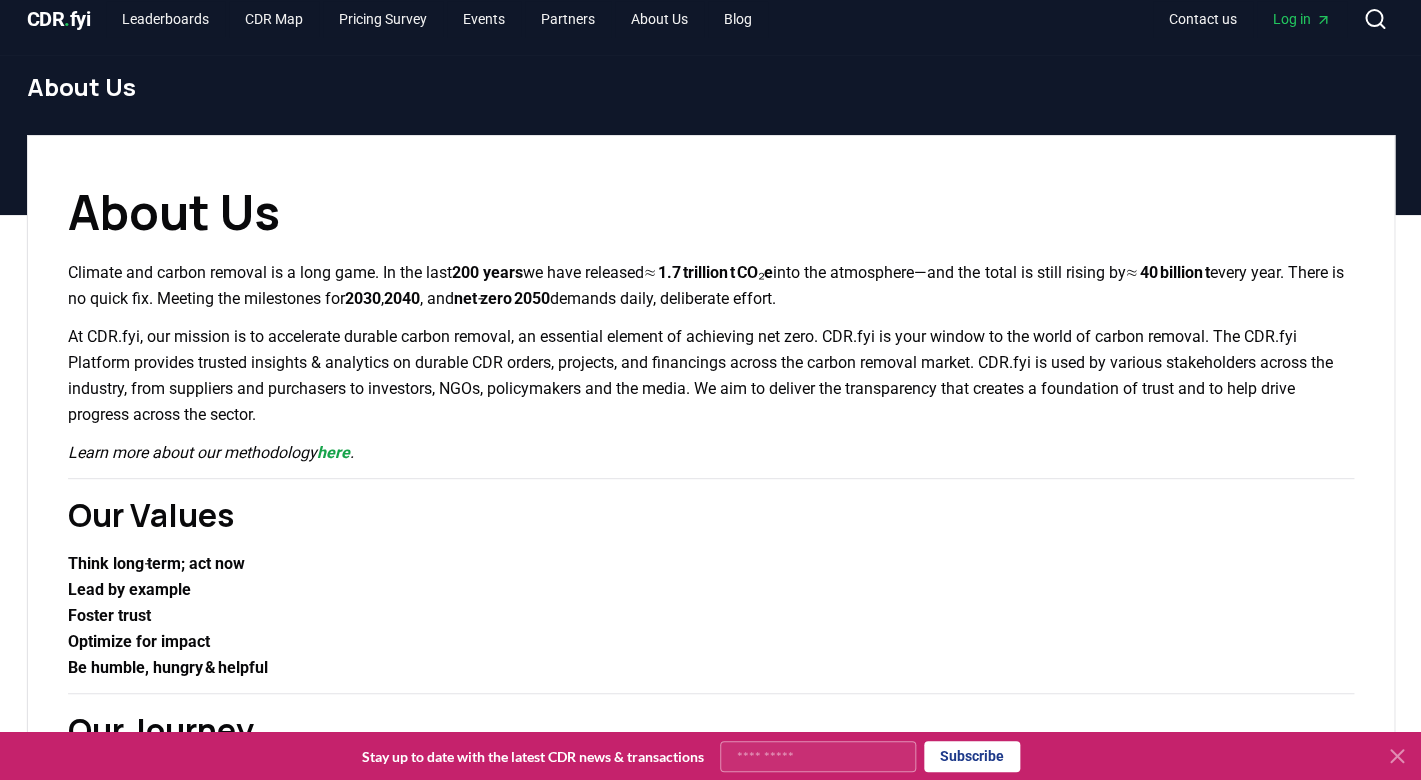 click on "At CDR.fyi, our mission is to accelerate durable carbon removal, an essential element of achieving net zero. CDR.fyi is your window to the world of carbon removal. The CDR.fyi Platform provides trusted insights & analytics on durable CDR orders, projects, and financings across the carbon removal market. CDR.fyi is used by various stakeholders across the industry, from suppliers and purchasers to investors, NGOs, policymakers and the media. We aim to deliver the transparency that creates a foundation of trust and to help drive progress across the sector." at bounding box center [711, 376] 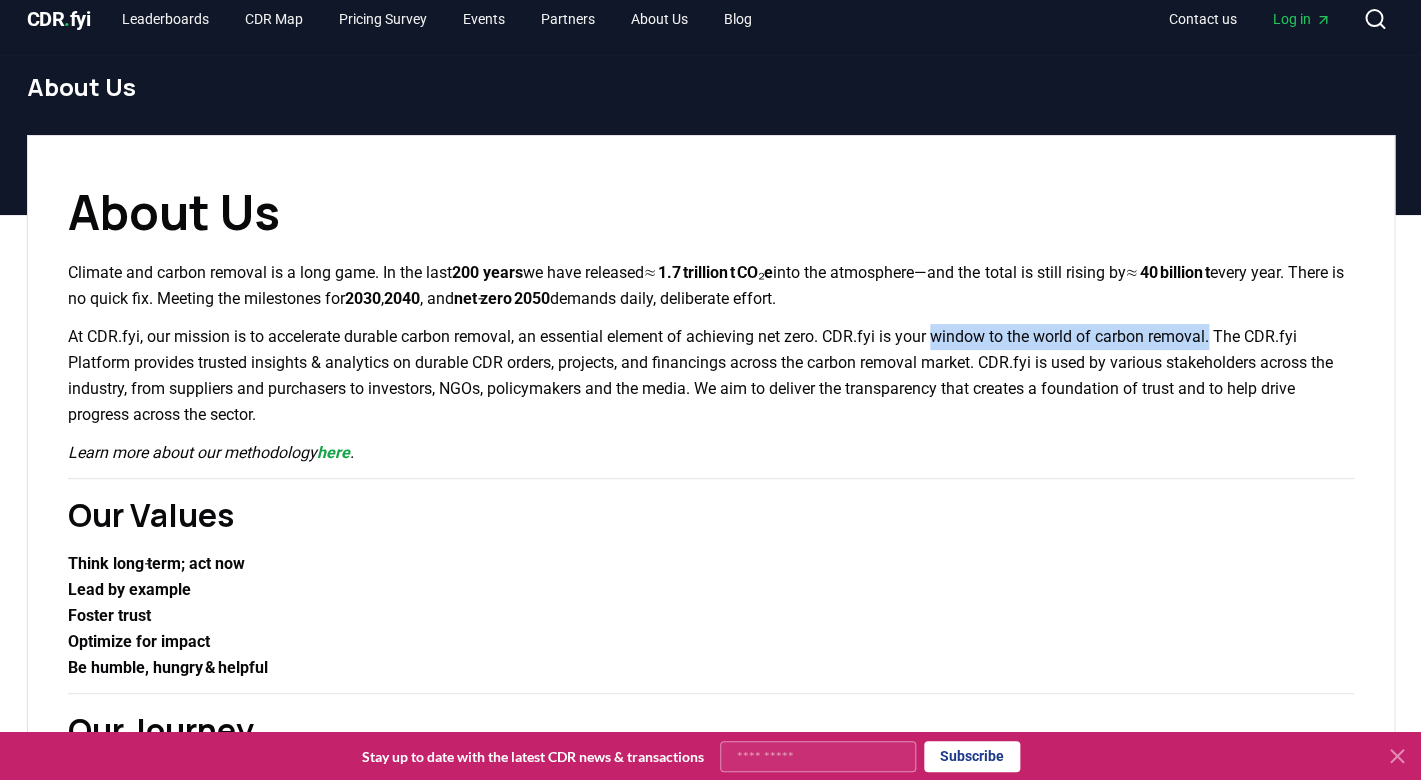 drag, startPoint x: 1246, startPoint y: 336, endPoint x: 965, endPoint y: 336, distance: 281 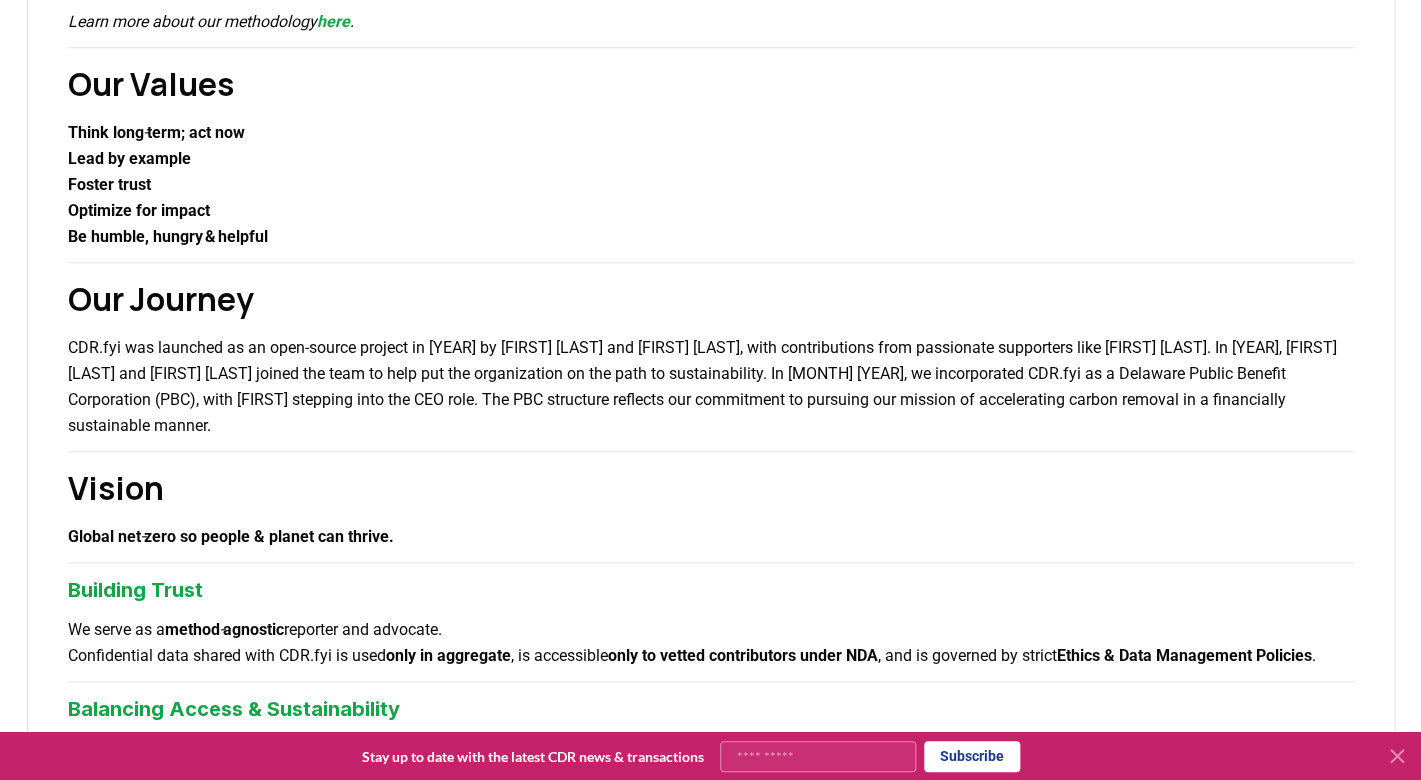 scroll, scrollTop: 449, scrollLeft: 0, axis: vertical 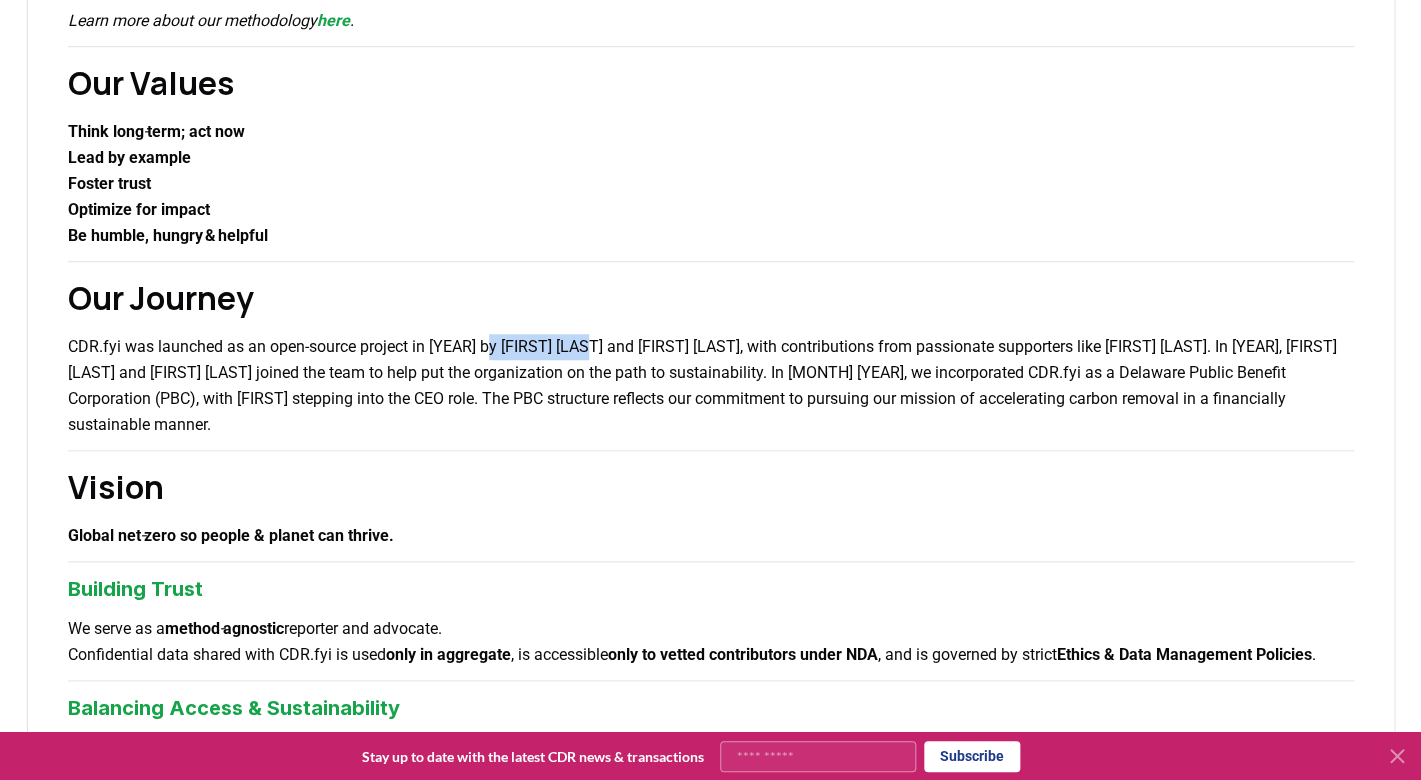 drag, startPoint x: 623, startPoint y: 346, endPoint x: 852, endPoint y: 320, distance: 230.47125 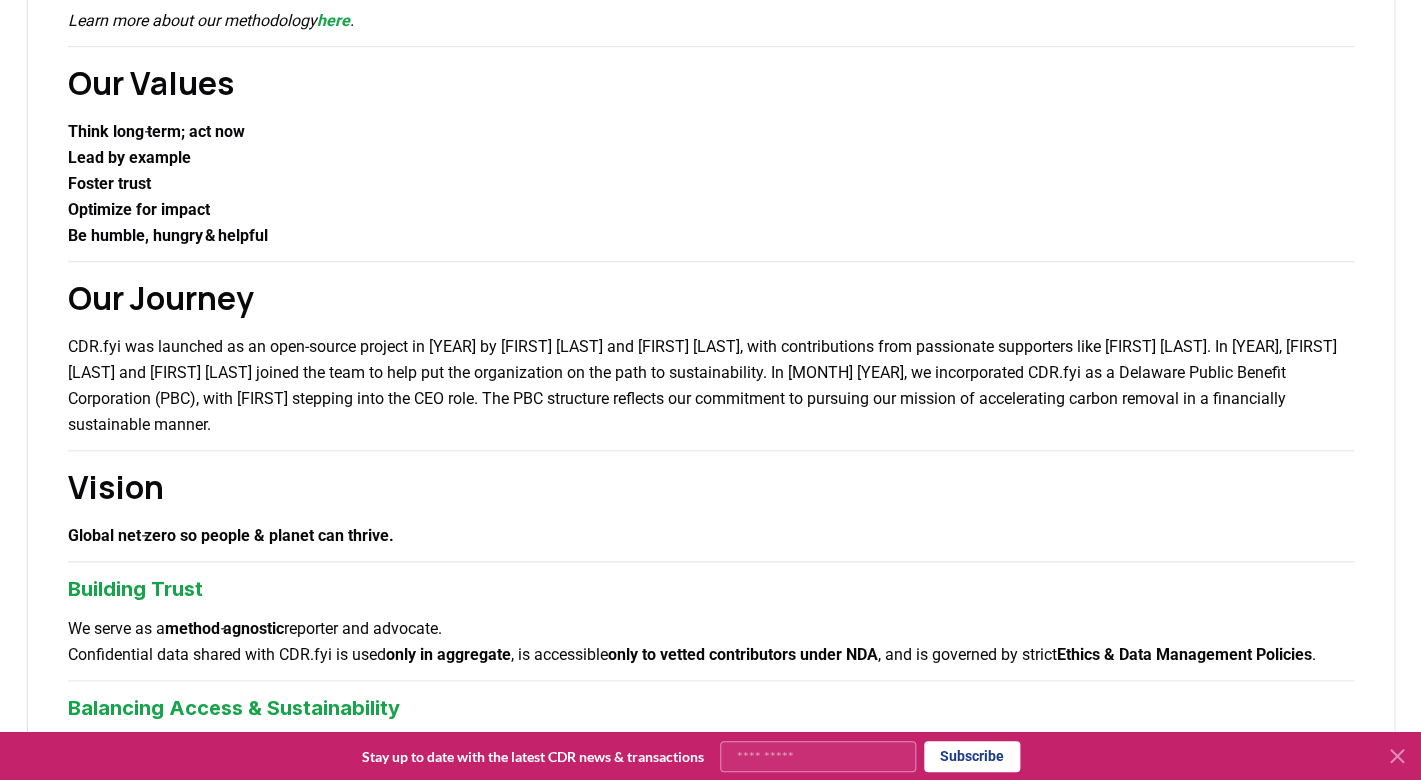 click on "CDR.fyi was launched as an open-source project in [YEAR] by [FIRST] [LAST] and [FIRST] [LAST], with contributions from passionate supporters like [FIRST] [LAST]. In [YEAR], [FIRST] [LAST] and [FIRST] [LAST] joined the team to help put the organization on the path to sustainability. In [MONTH] [YEAR], we incorporated CDR.fyi as a Delaware Public Benefit Corporation (PBC), with [FIRST] stepping into the CEO role. The PBC structure reflects our commitment to pursuing our mission of accelerating carbon removal in a financially sustainable manner." at bounding box center (711, 386) 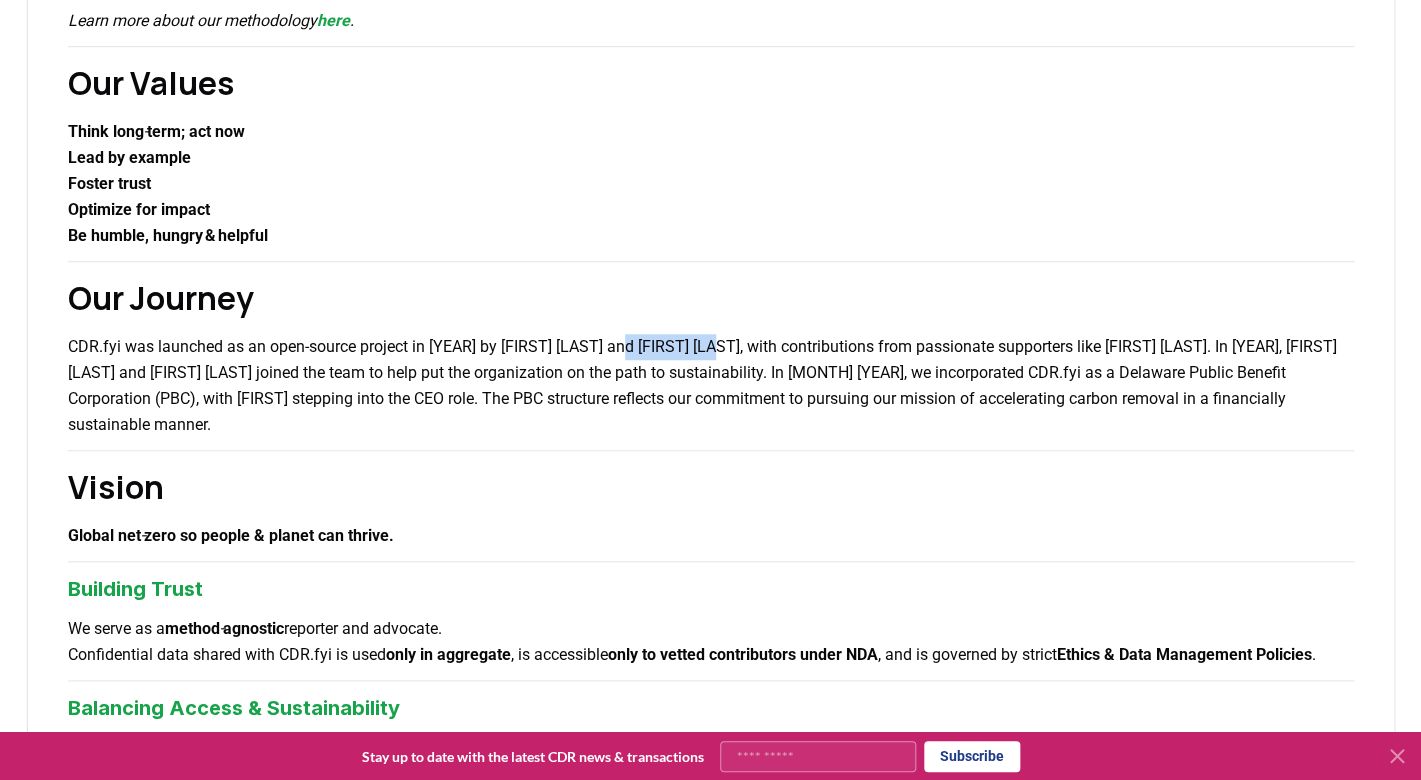 drag, startPoint x: 657, startPoint y: 349, endPoint x: 757, endPoint y: 347, distance: 100.02 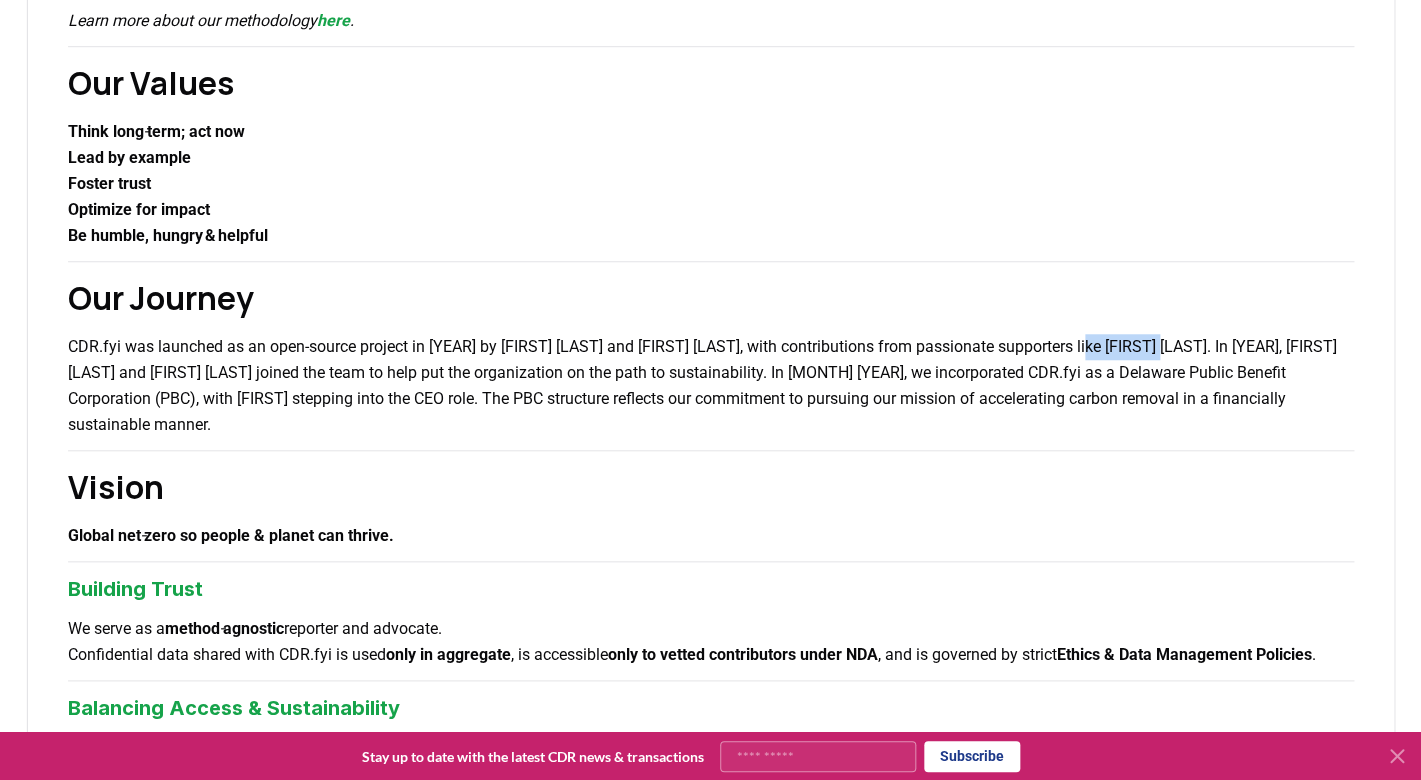 drag, startPoint x: 1136, startPoint y: 348, endPoint x: 1268, endPoint y: 330, distance: 133.22162 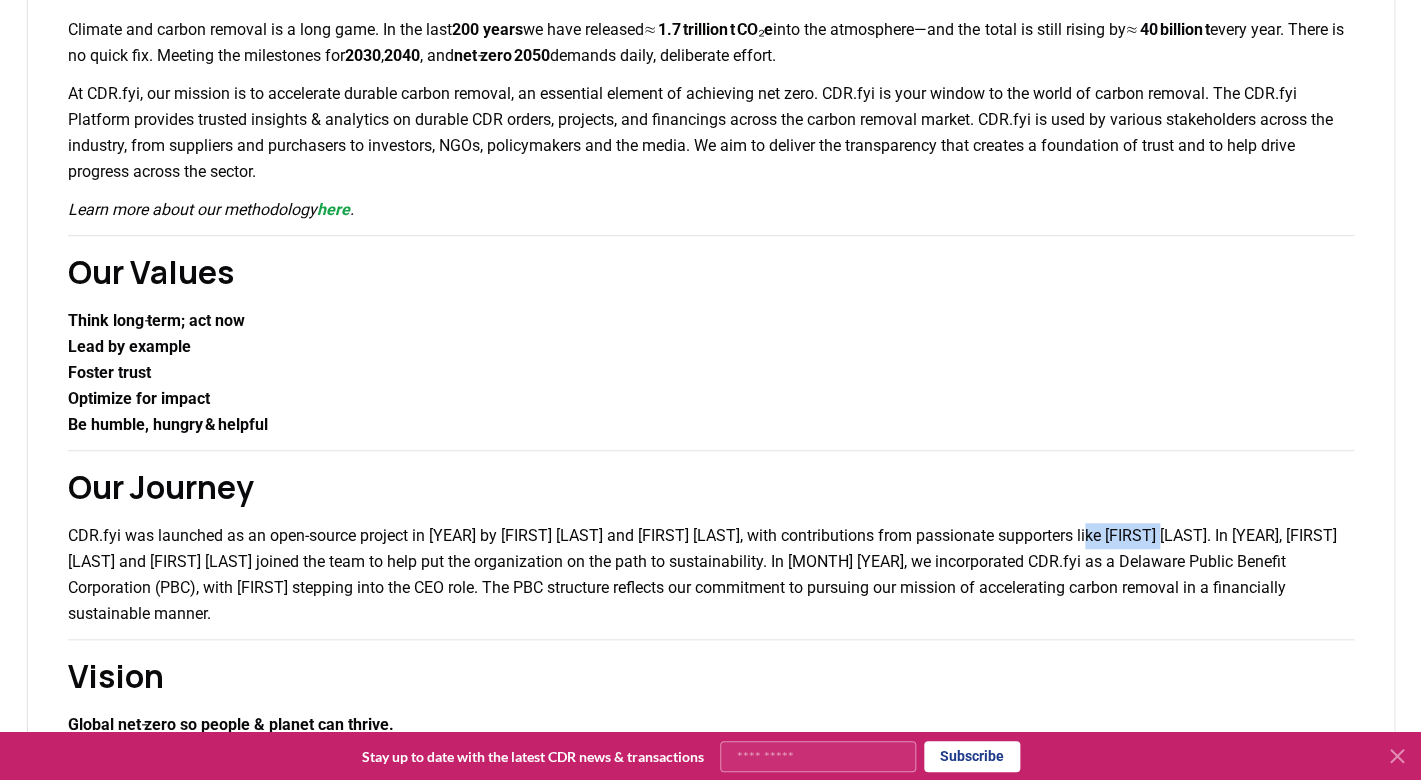 scroll, scrollTop: 0, scrollLeft: 0, axis: both 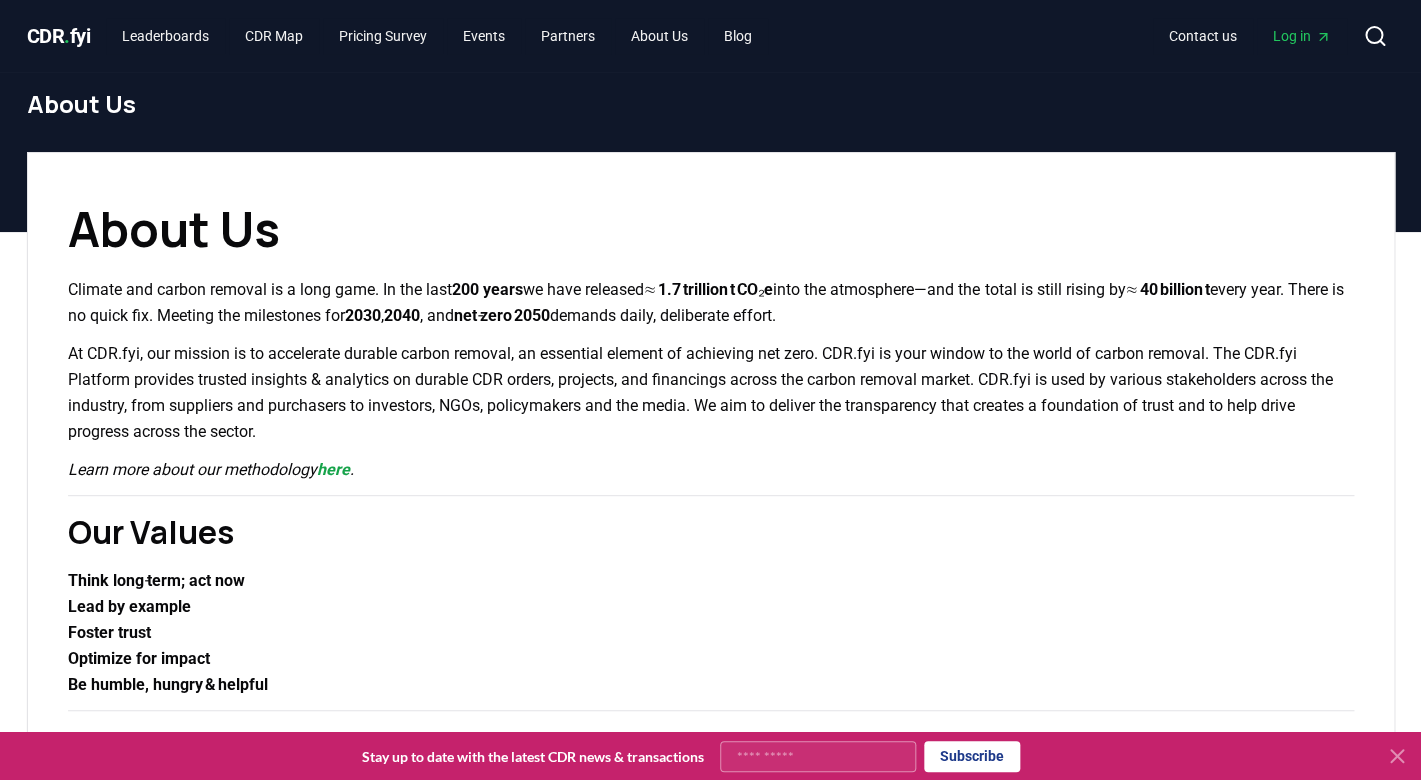 drag, startPoint x: 340, startPoint y: 472, endPoint x: 605, endPoint y: 435, distance: 267.57056 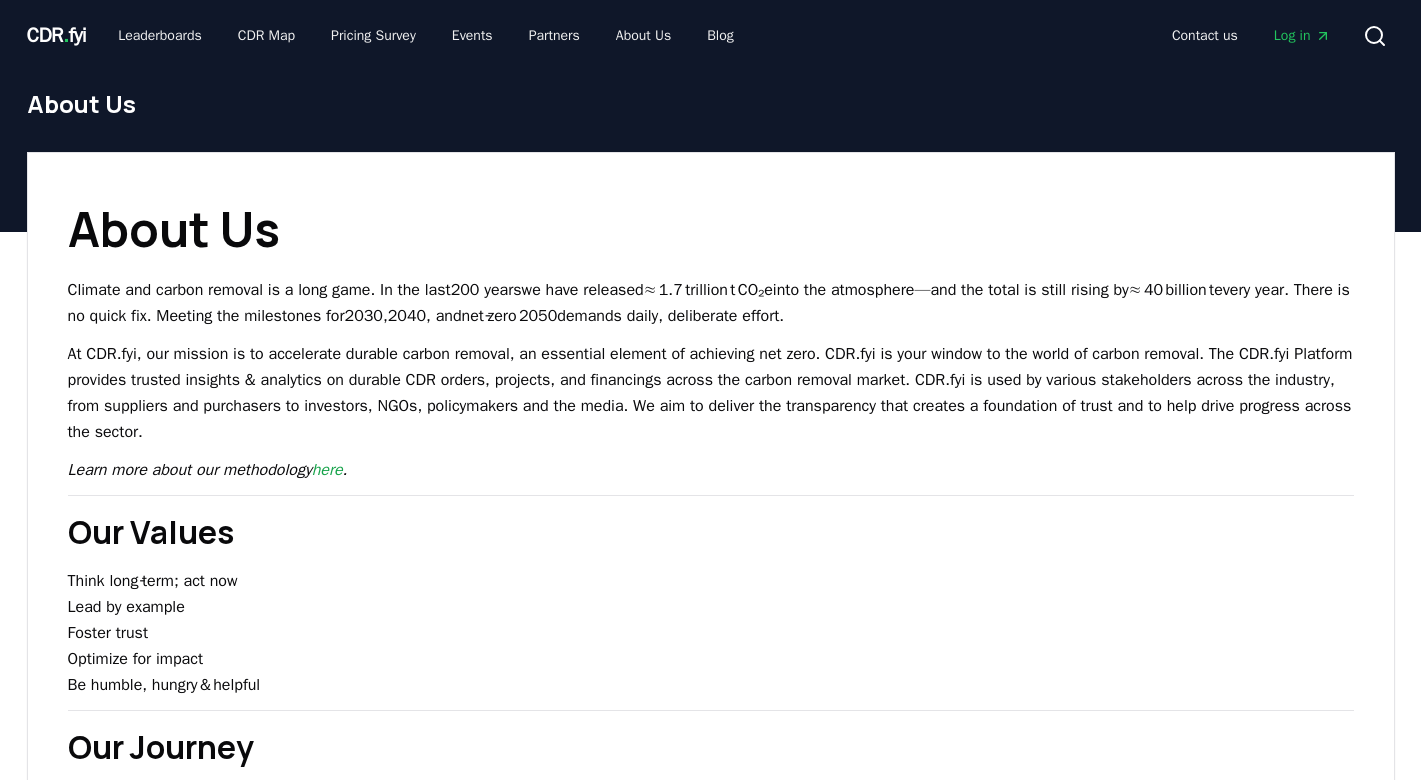 scroll, scrollTop: 0, scrollLeft: 0, axis: both 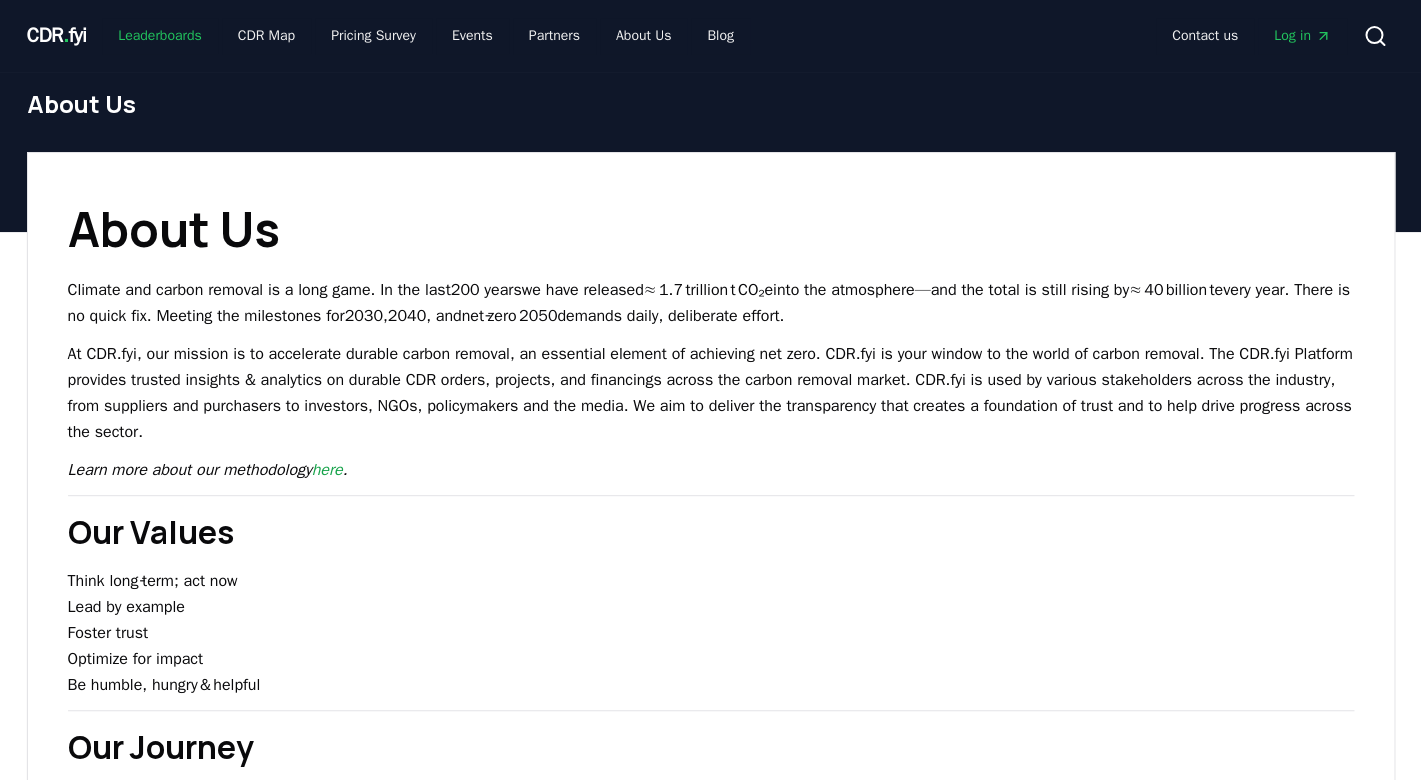 click on "Leaderboards" at bounding box center (160, 36) 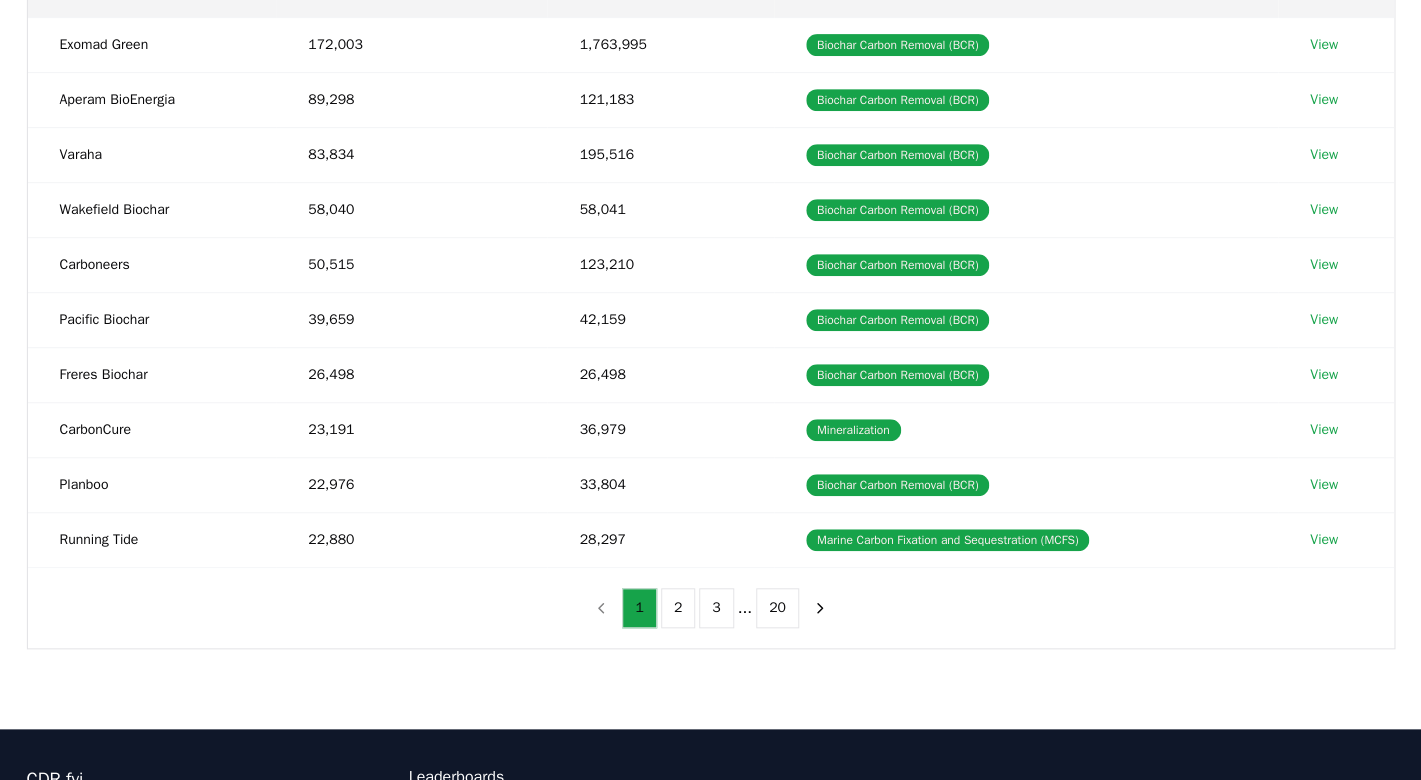 scroll, scrollTop: 0, scrollLeft: 0, axis: both 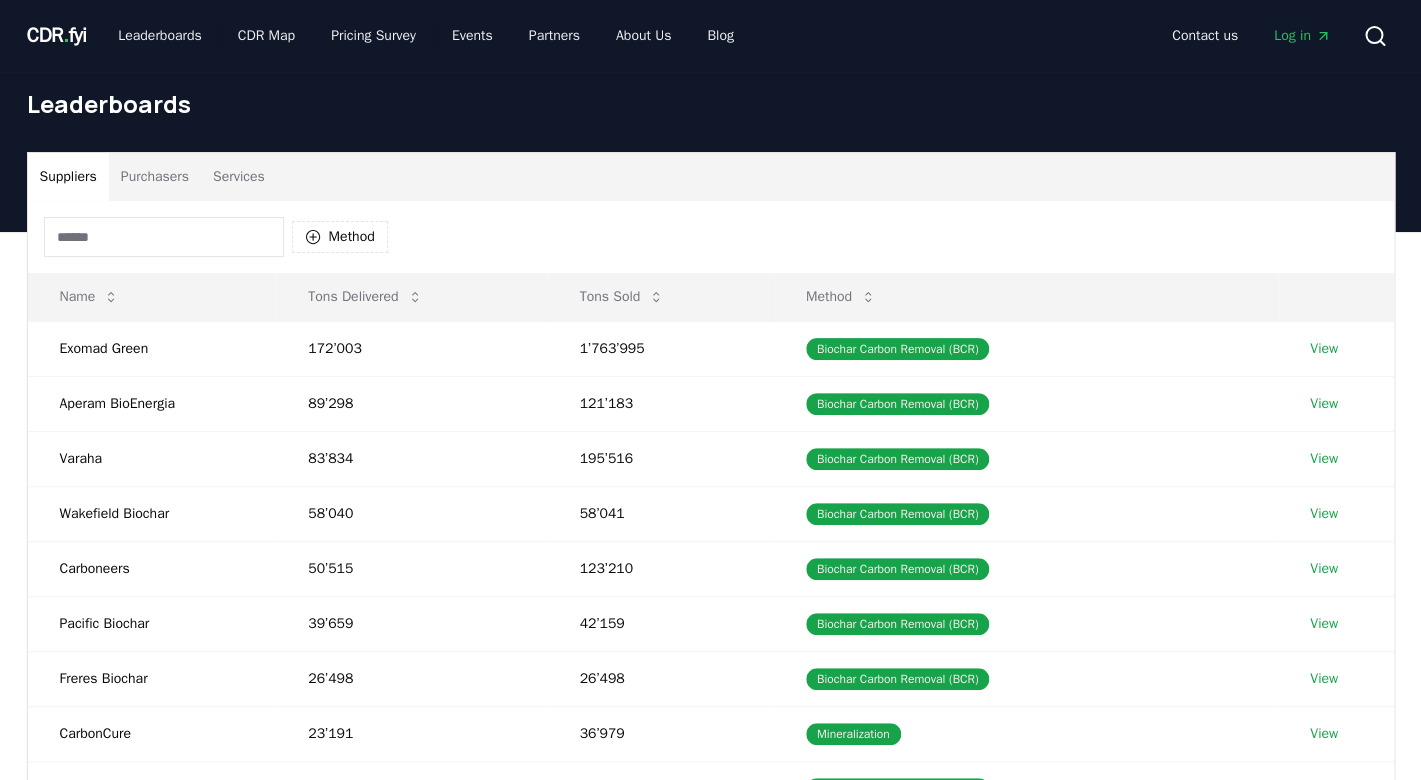 click on "CDR . fyi Leaderboards CDR Map Pricing Survey Events Partners About Us Blog Contact us Log in Search Leaderboards Suppliers Purchasers Services Method Name Tons Delivered Tons Sold Method Exomad Green 172’003 1’763’995 Biochar Carbon Removal (BCR) View Aperam BioEnergia 89’298 121’183 Biochar Carbon Removal (BCR) View Varaha 83’834 195’516 Biochar Carbon Removal (BCR) View Wakefield Biochar 58’040 58’041 Biochar Carbon Removal (BCR) View Carboneers 50’515 123’210 Biochar Carbon Removal (BCR) View Pacific Biochar 39’659 42’159 Biochar Carbon Removal (BCR) View Freres Biochar 26’498 26’498 Biochar Carbon Removal (BCR) View CarbonCure 23’191 36’979 Mineralization View Planboo 22’976 33’804 Biochar Carbon Removal (BCR) View Running Tide 22’880 28’297 Marine Carbon Fixation and Sequestration (MCFS) View 1 2 3 ... 20 CDR.fyi We bring   transparency and accountability   to the durable carbon removal market Leaderboards CDR Map Partners About Blog Terms of Service Contact" at bounding box center [710, 662] 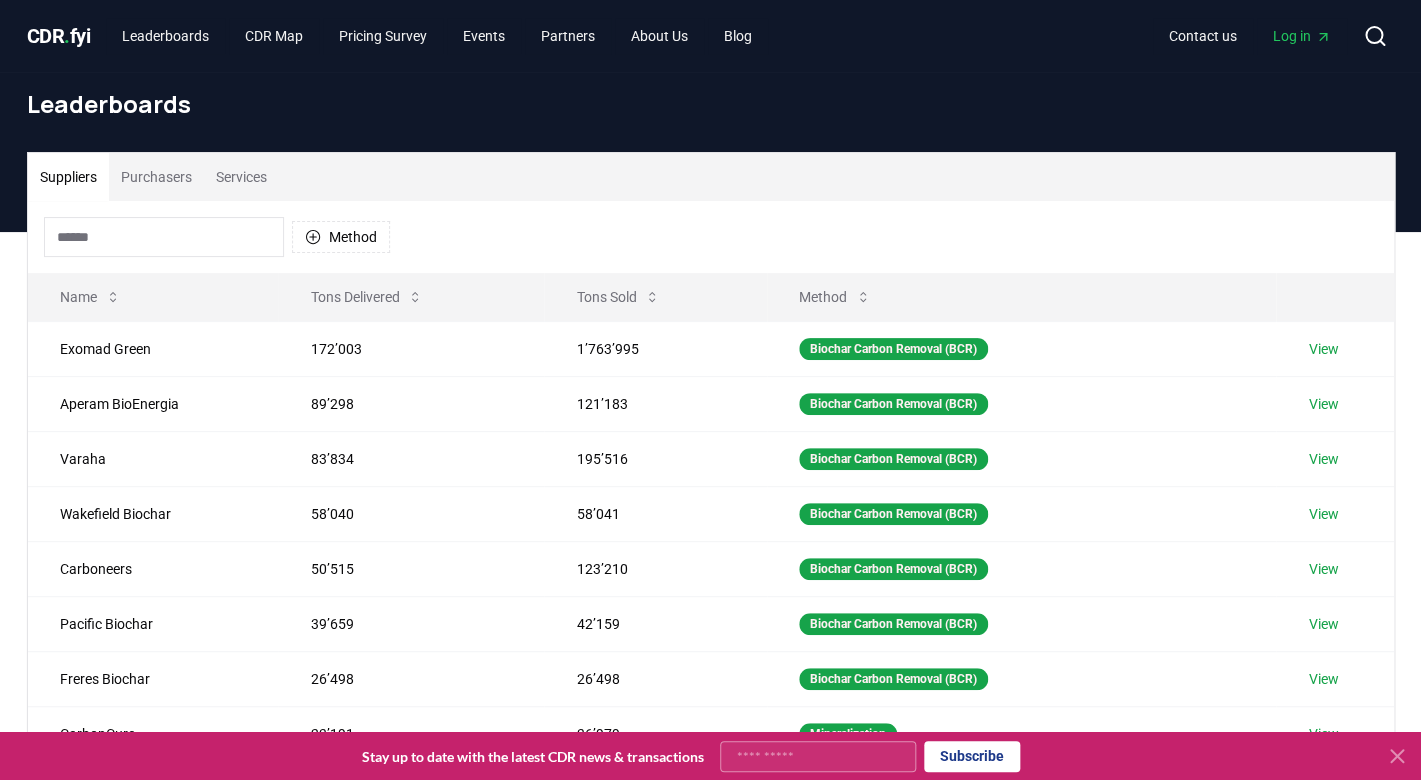 click on "CDR . fyi" at bounding box center [59, 36] 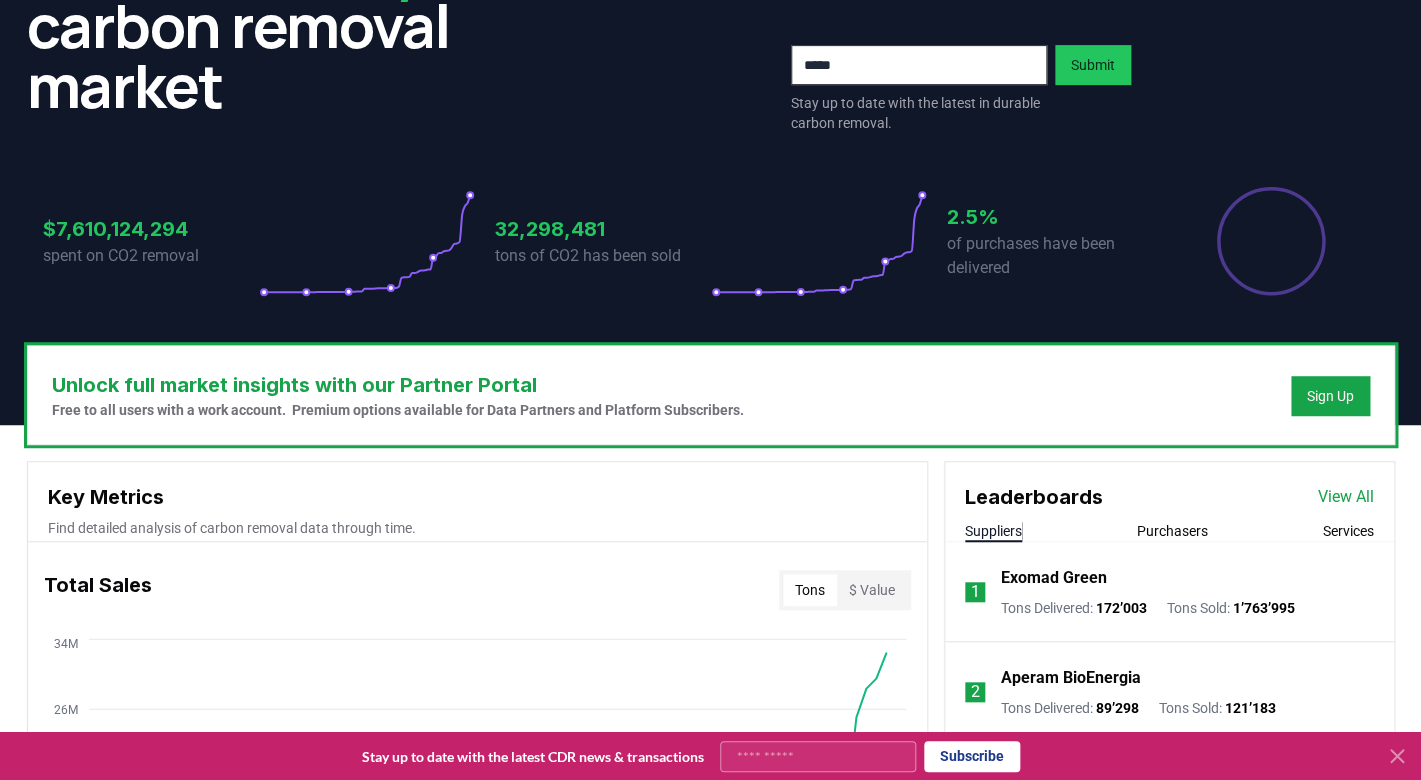 scroll, scrollTop: 278, scrollLeft: 0, axis: vertical 